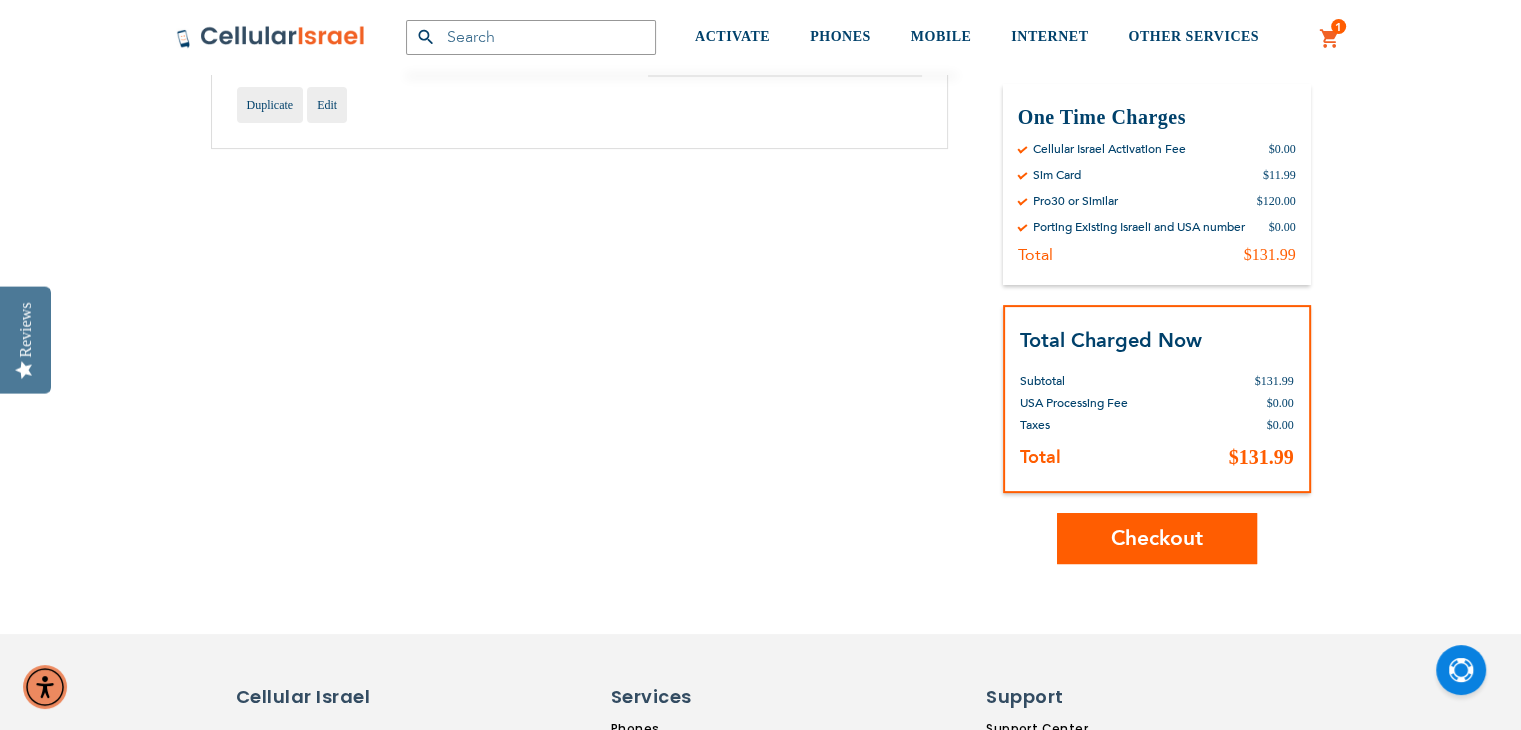 scroll, scrollTop: 486, scrollLeft: 0, axis: vertical 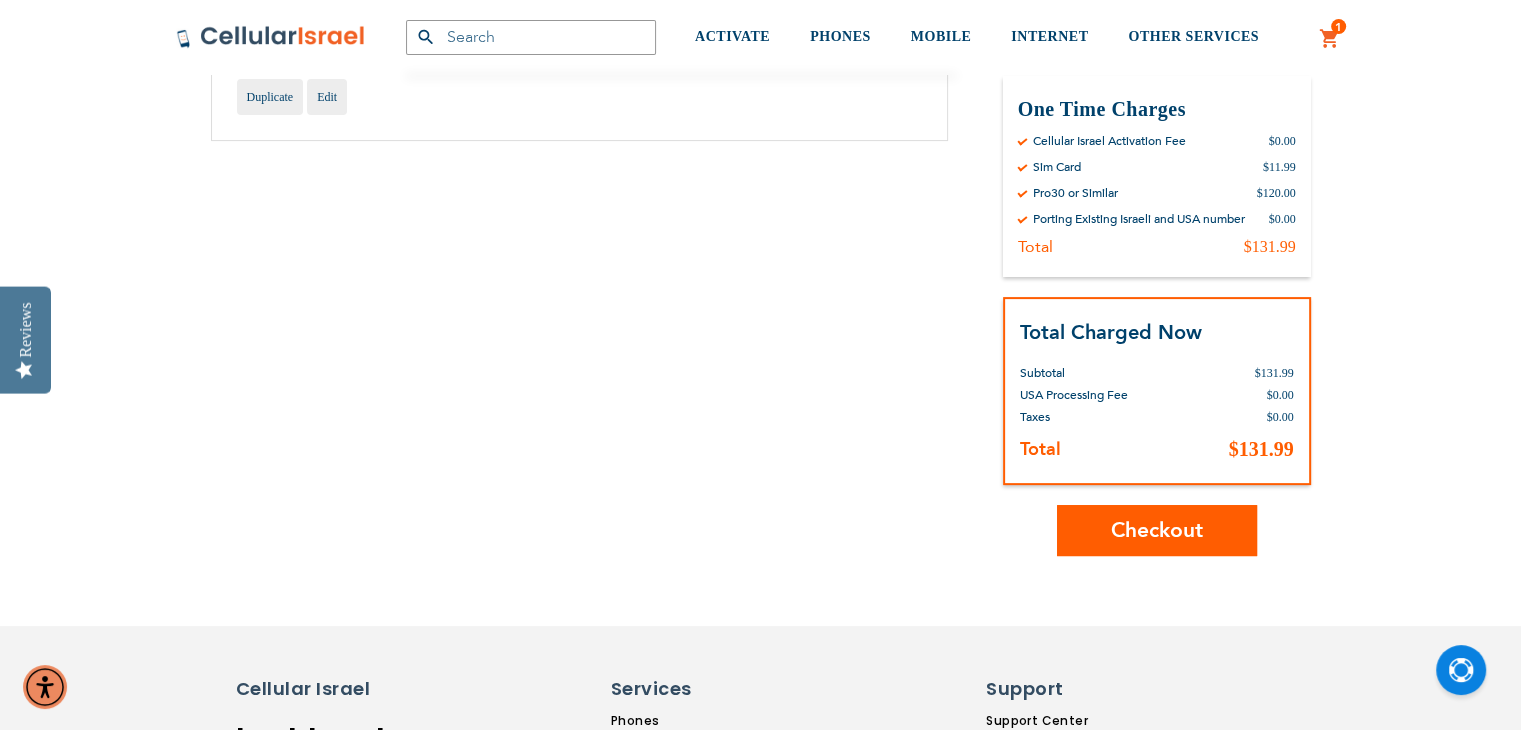 type on "[EMAIL]" 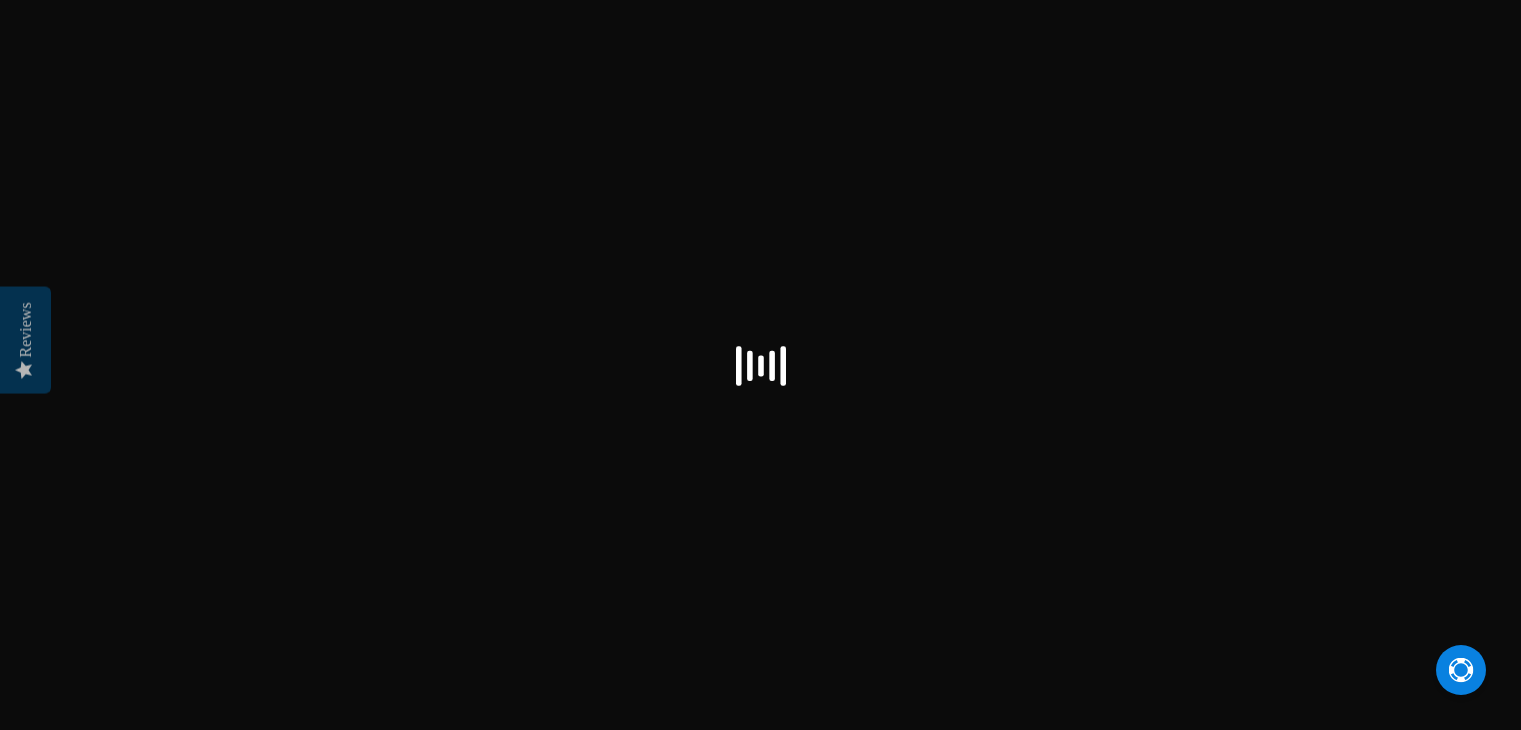 scroll, scrollTop: 0, scrollLeft: 0, axis: both 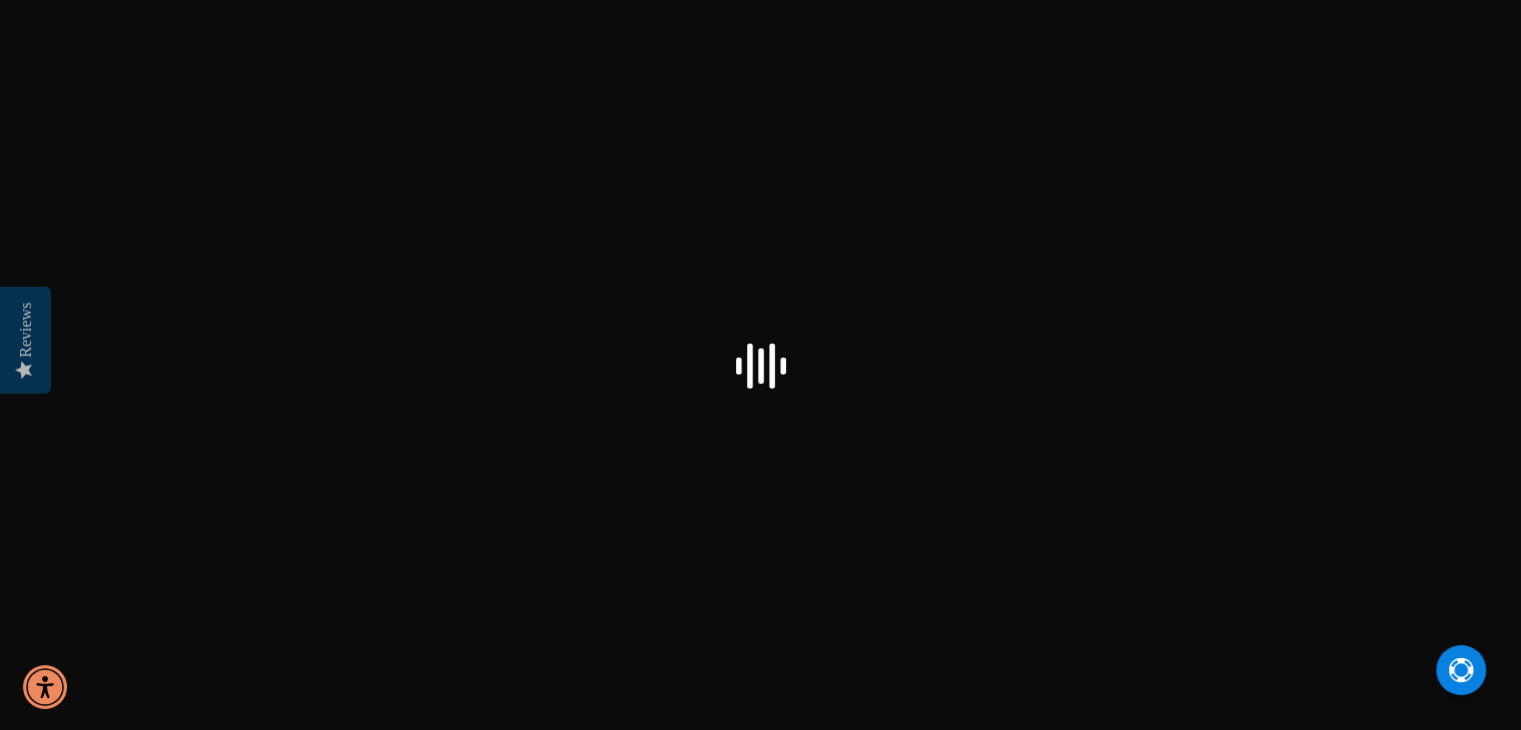 checkbox on "true" 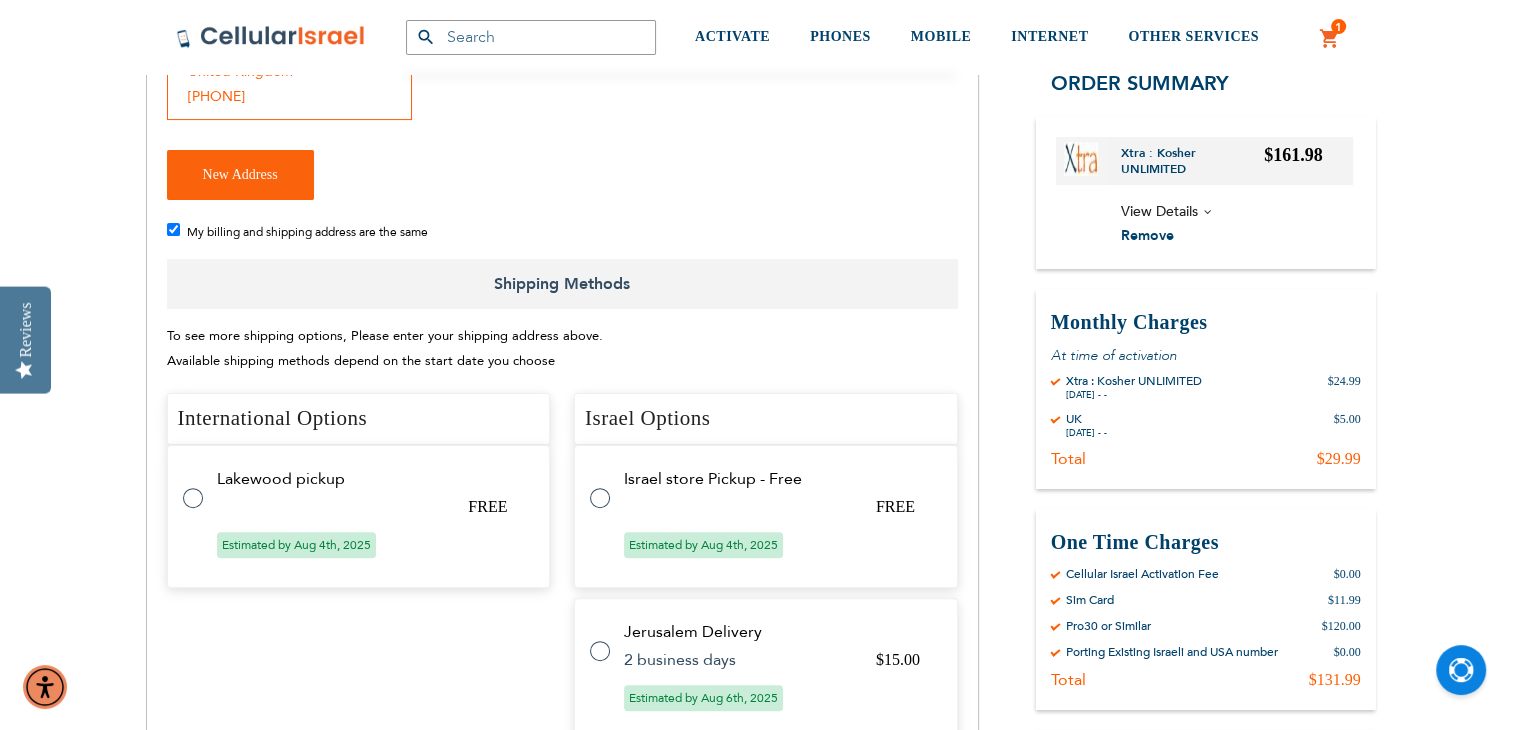 scroll, scrollTop: 492, scrollLeft: 0, axis: vertical 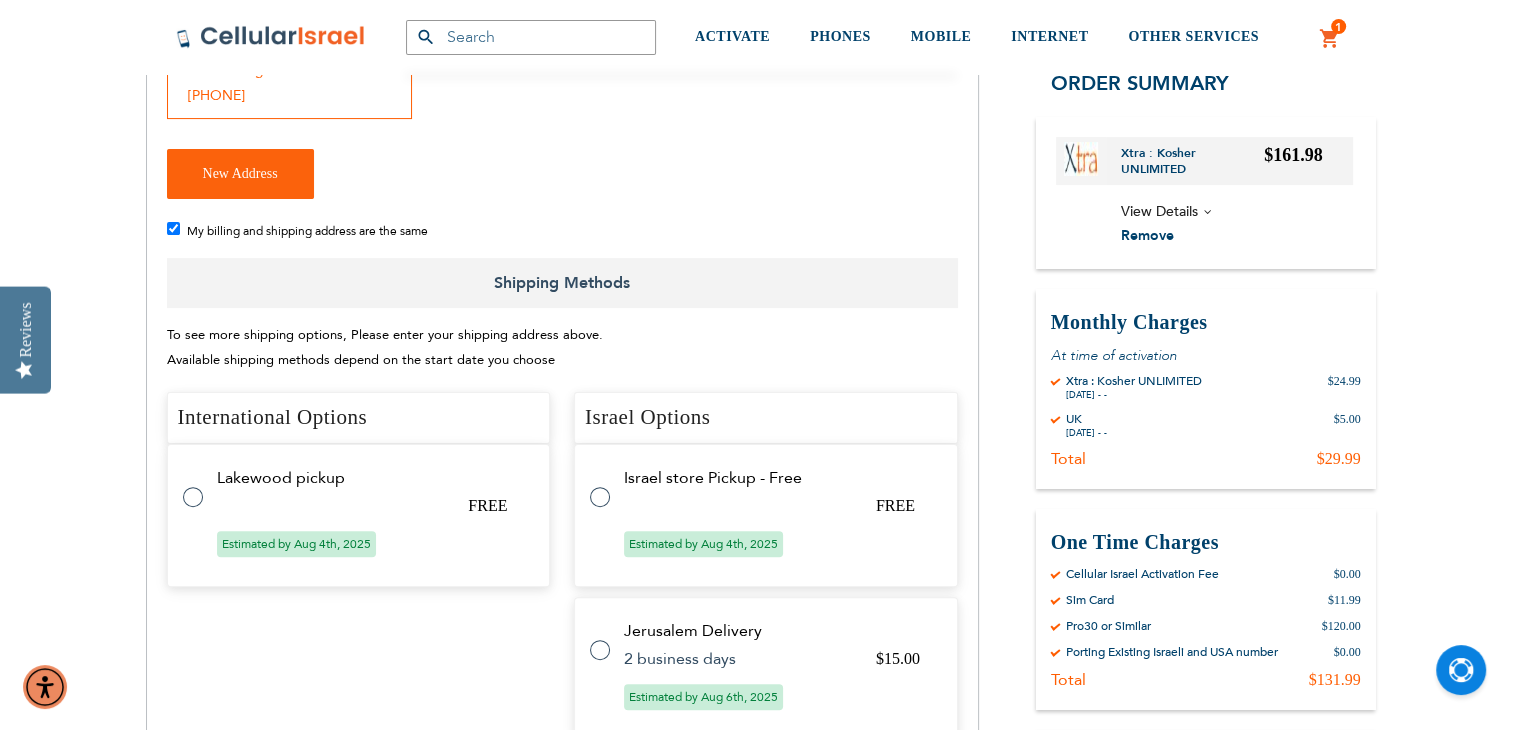 type on "[EMAIL]" 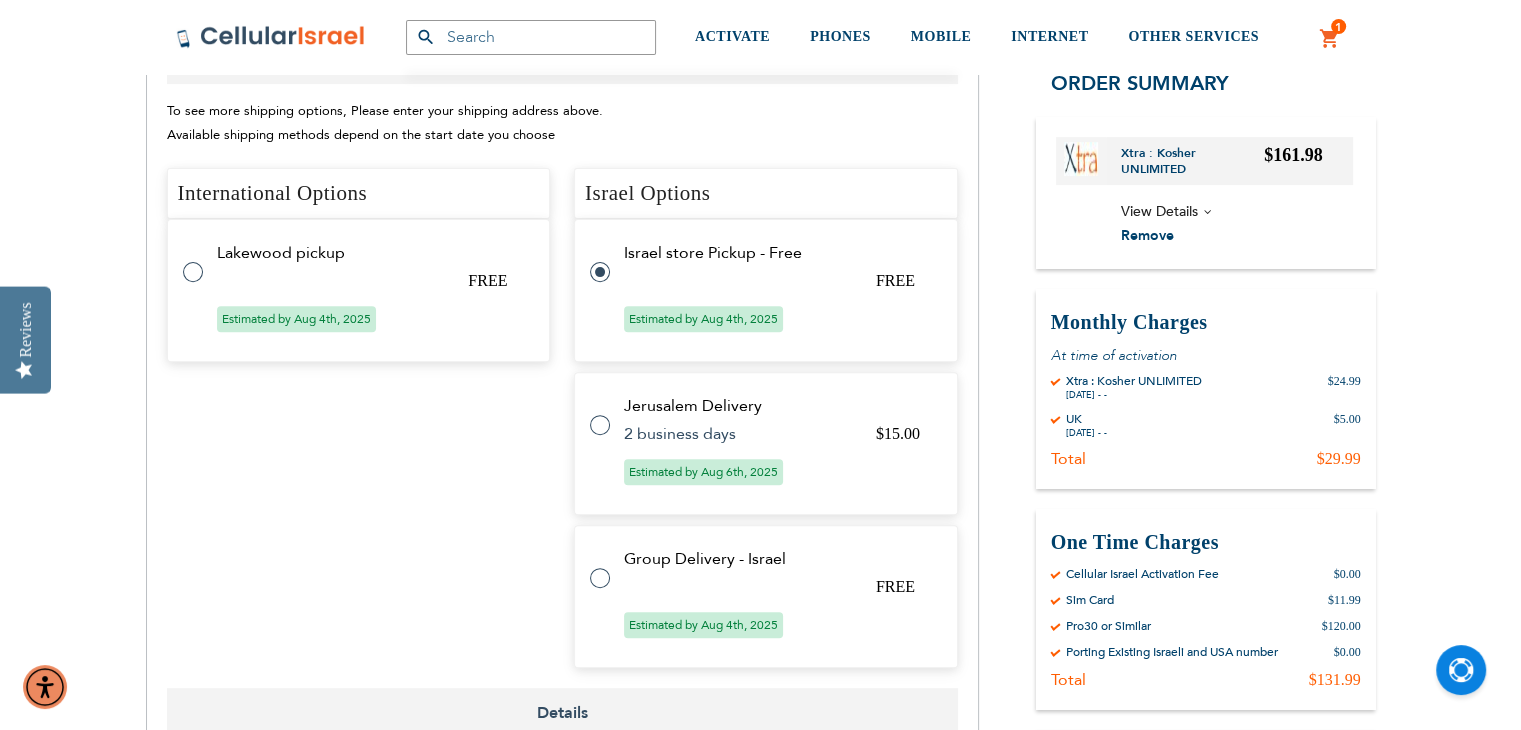 scroll, scrollTop: 672, scrollLeft: 0, axis: vertical 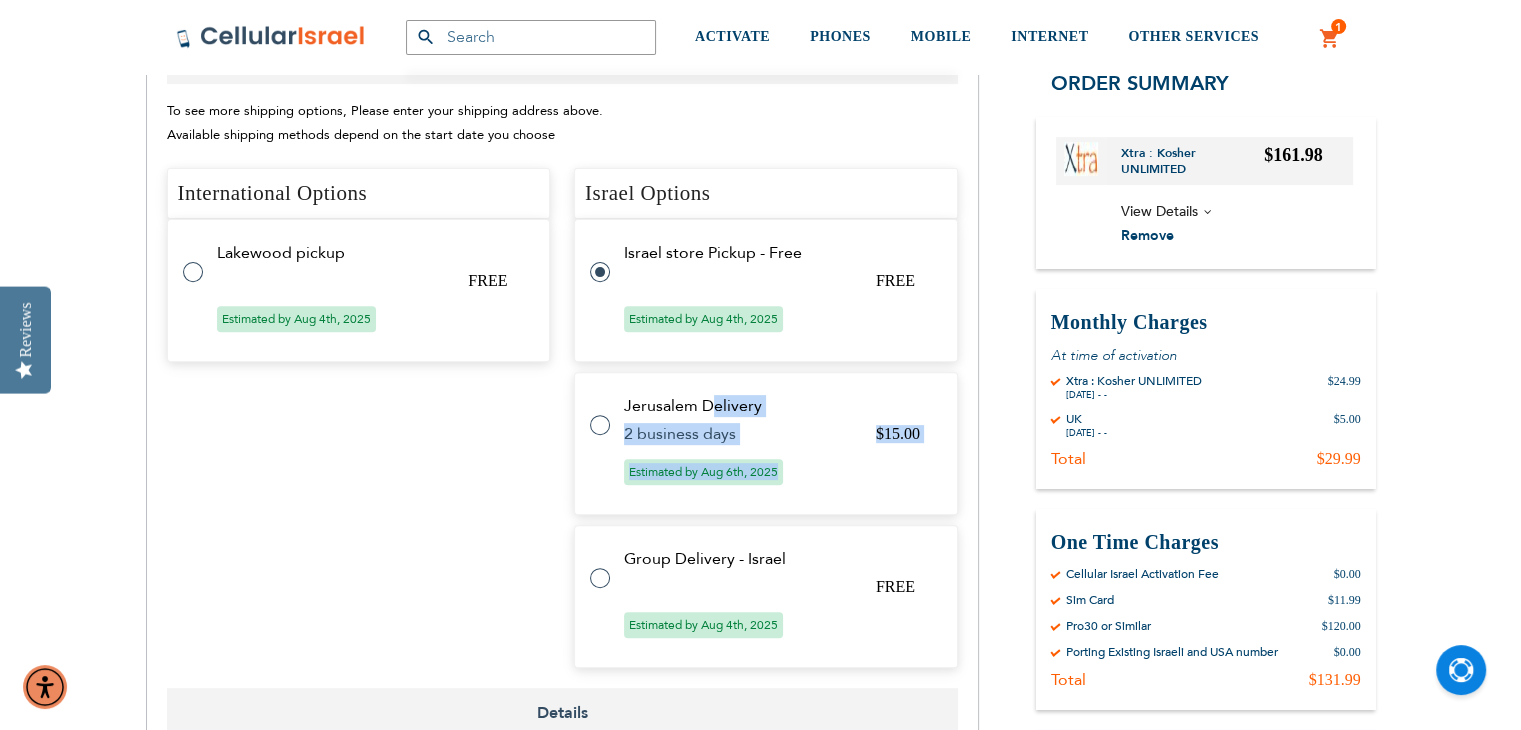 drag, startPoint x: 708, startPoint y: 366, endPoint x: 808, endPoint y: 452, distance: 131.89389 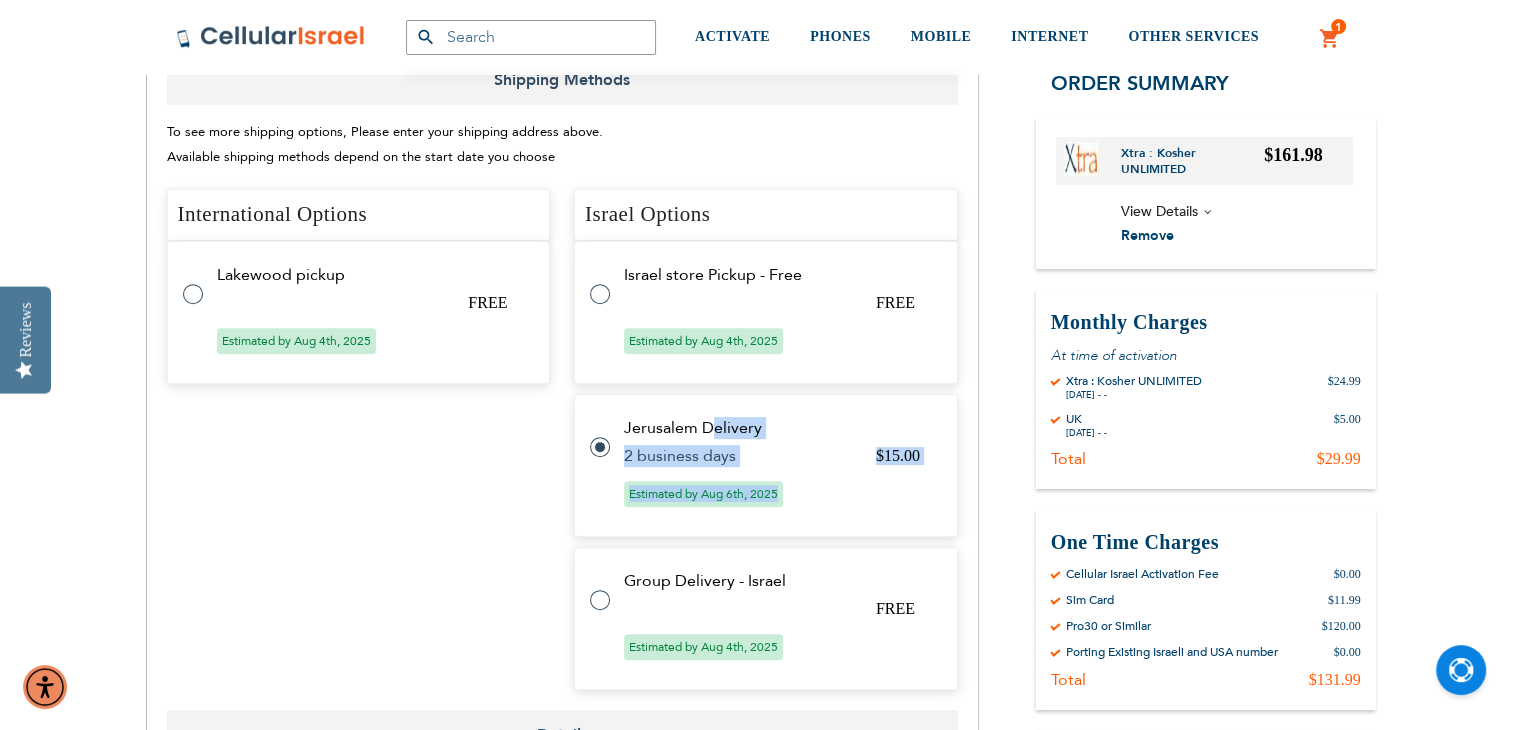 scroll, scrollTop: 698, scrollLeft: 0, axis: vertical 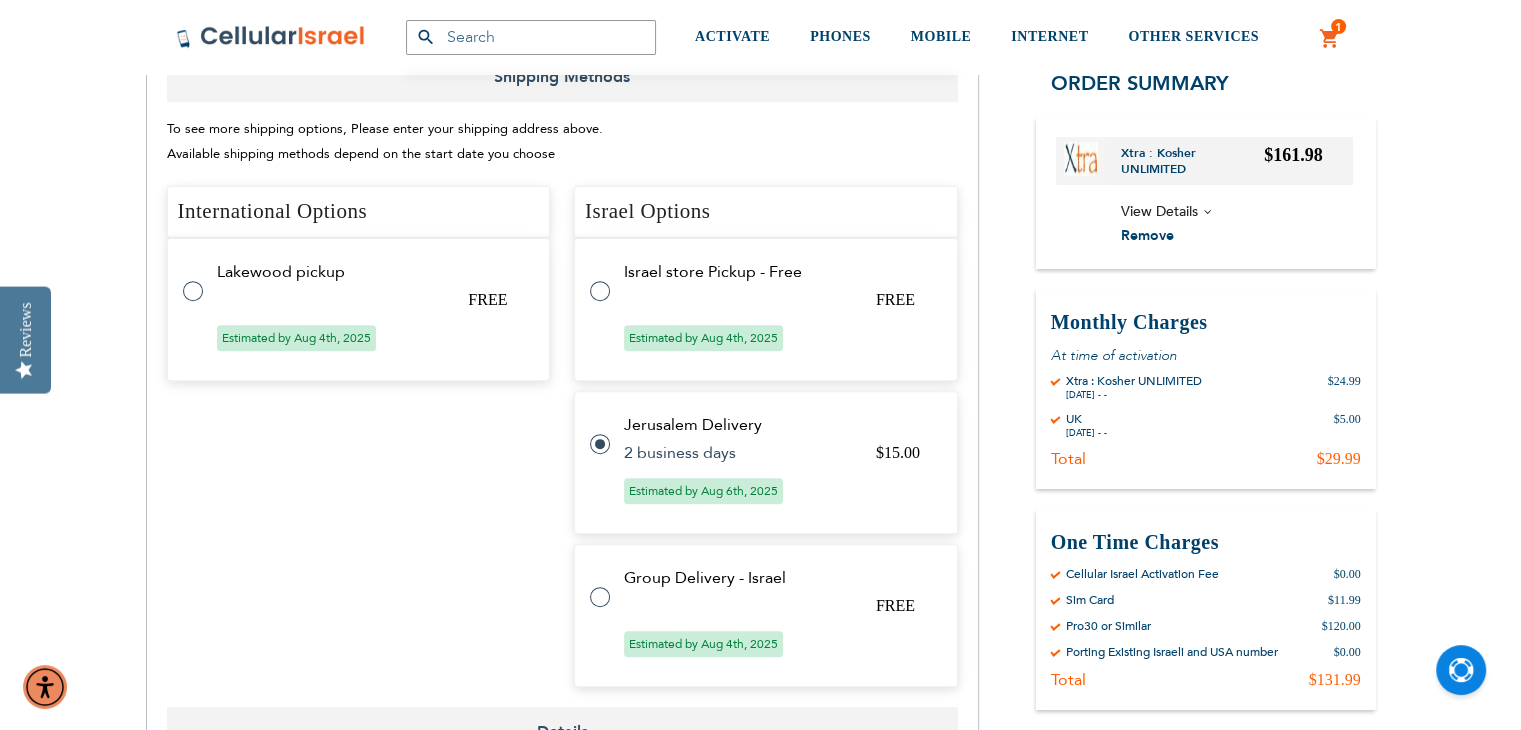 click on "International Options
Select Method
Price
Method Title
Carrier Title
Expect Delivery Date
Lakewood pickup
FREE" at bounding box center [359, 436] 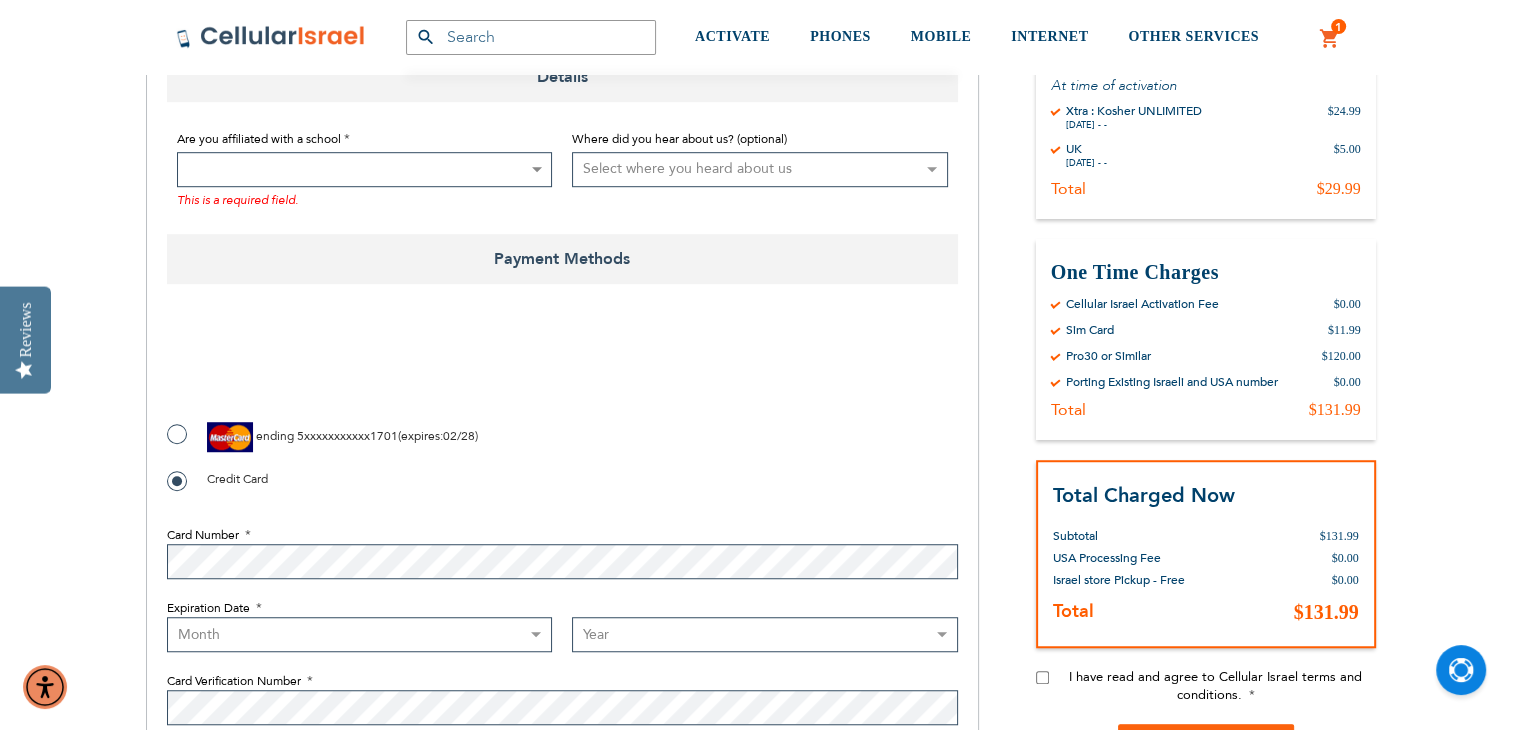scroll, scrollTop: 1307, scrollLeft: 0, axis: vertical 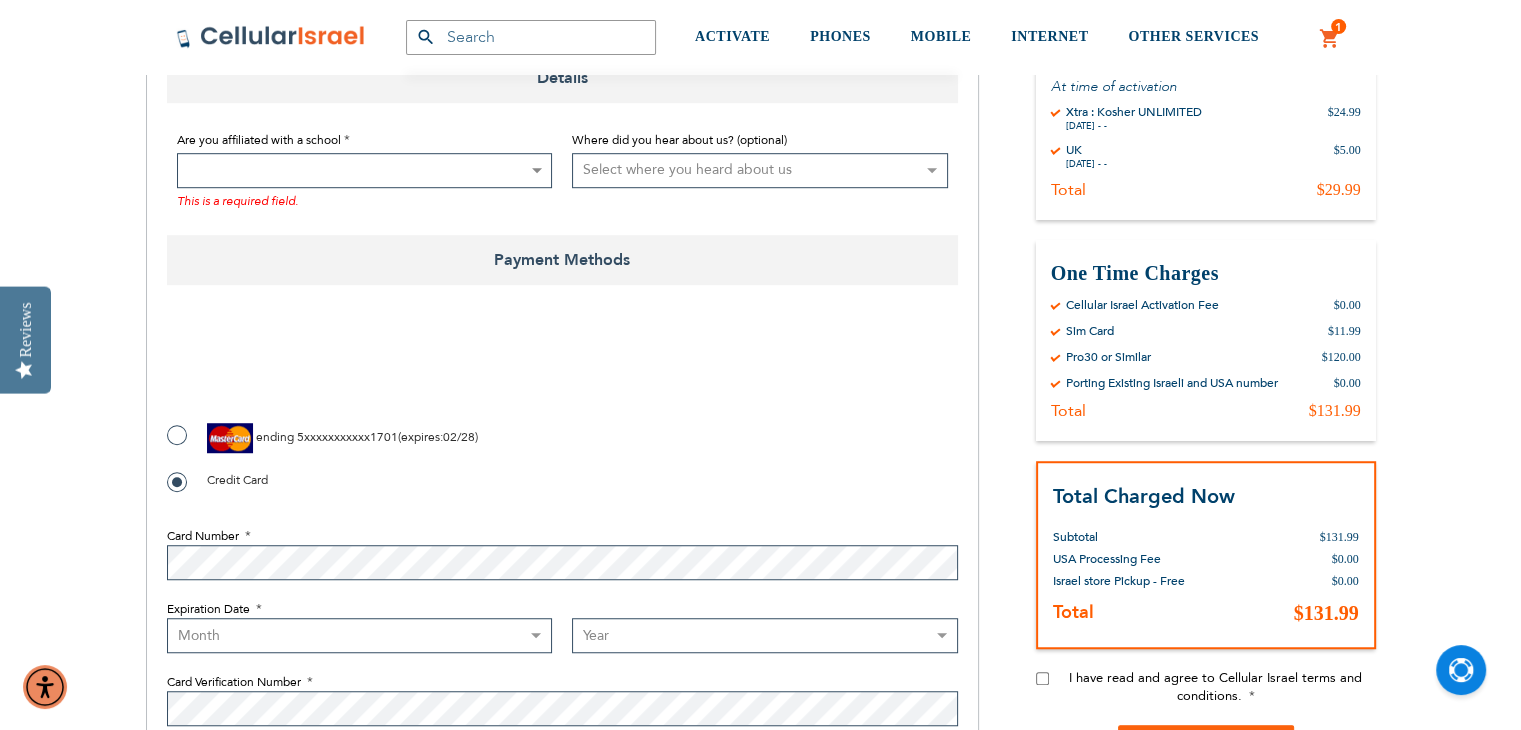 click at bounding box center (365, 170) 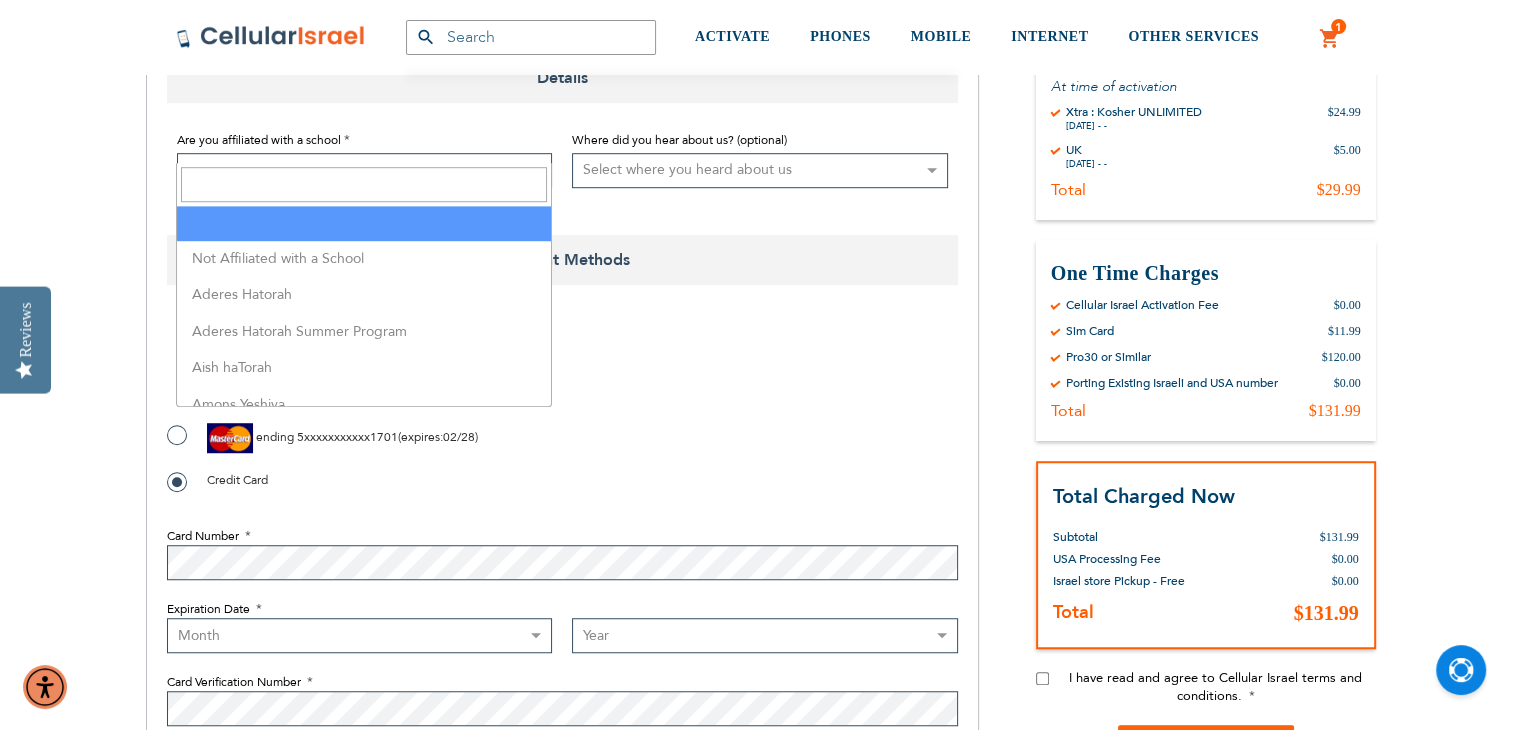 click at bounding box center (364, 184) 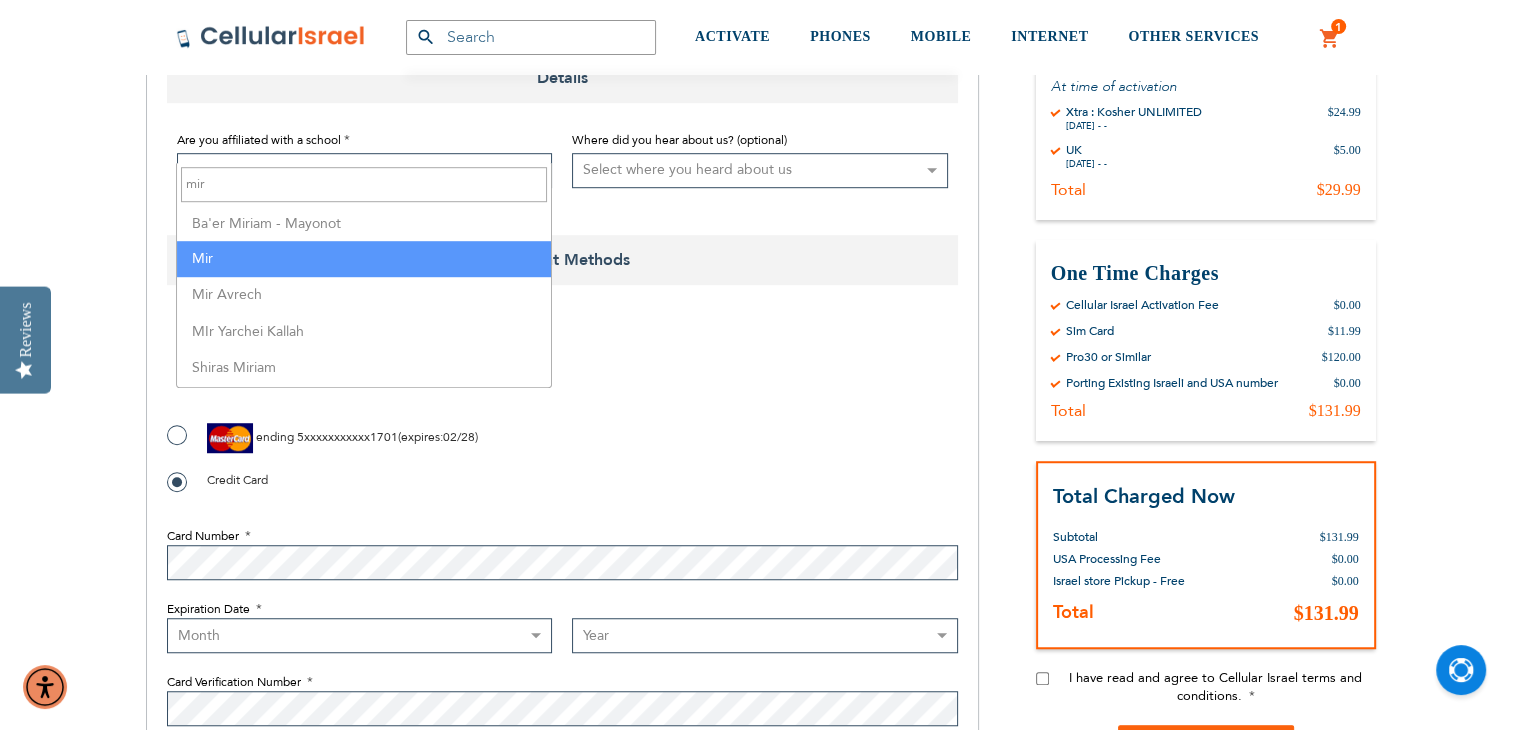 type on "mir" 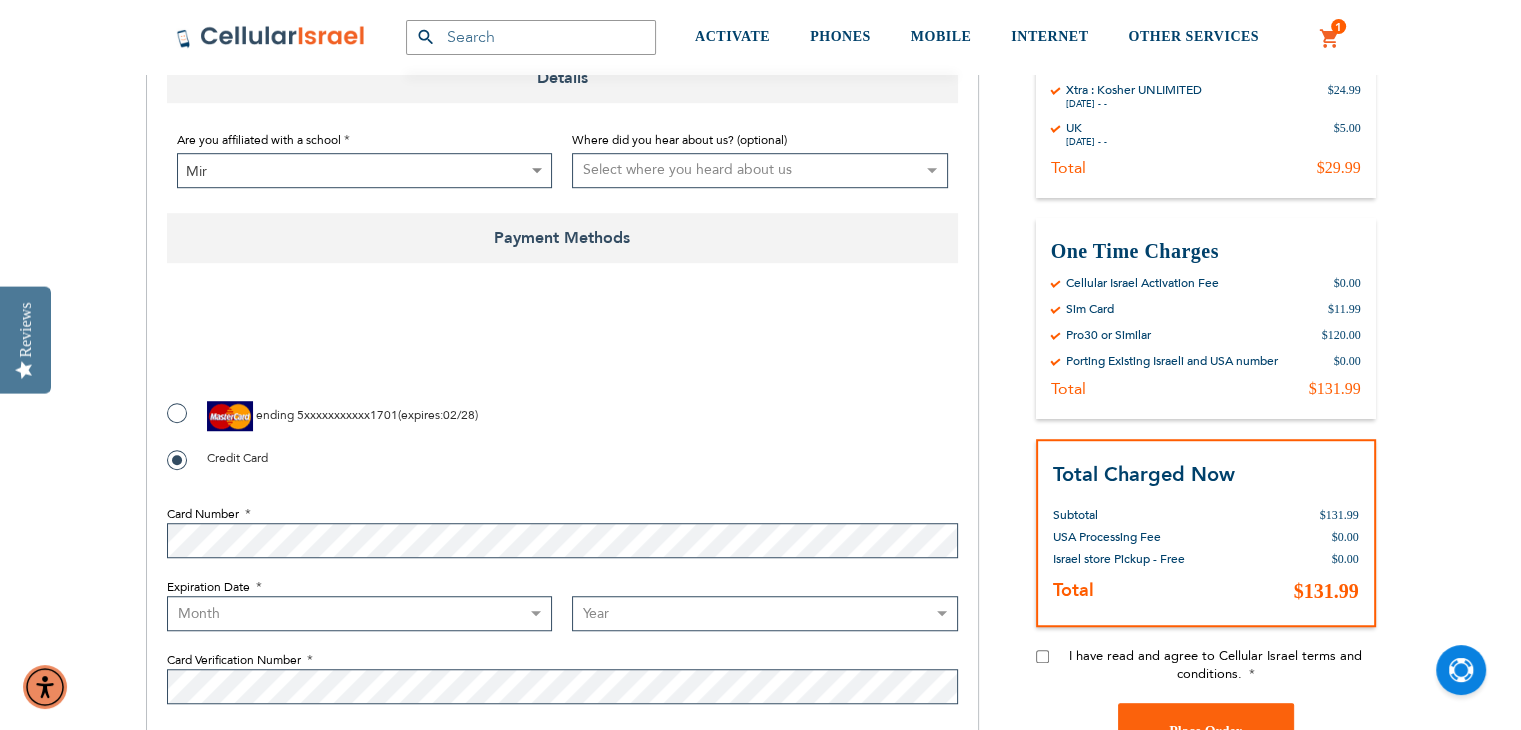 click on "Select where you heard about us Existing Customer Friend Other School/Group BP Kol Bramah Echo Torah Times Kol Haolam Kosher Trip Adviser bestfone ShukiPhone Kesher Cellular Nati Samet Planet Cell BP Graphics Newcomers Guide Kesher Cellular HCC Pen Masa Umatan Ezras Achim calendar Lakewood Directory Hamodia Online Yeshiva store Vacation Jerusalem Gedalya Berlin Best Sim Nati Jewish Pocket Guide Jewish Business Directory Whats Doing in Waterbury Mrs. Libby Cohen Best Sim Online Search Lebovitz Gilbert Chaim Perlow Shimmy Birnhack Nefesh Bnefesh" at bounding box center (760, 170) 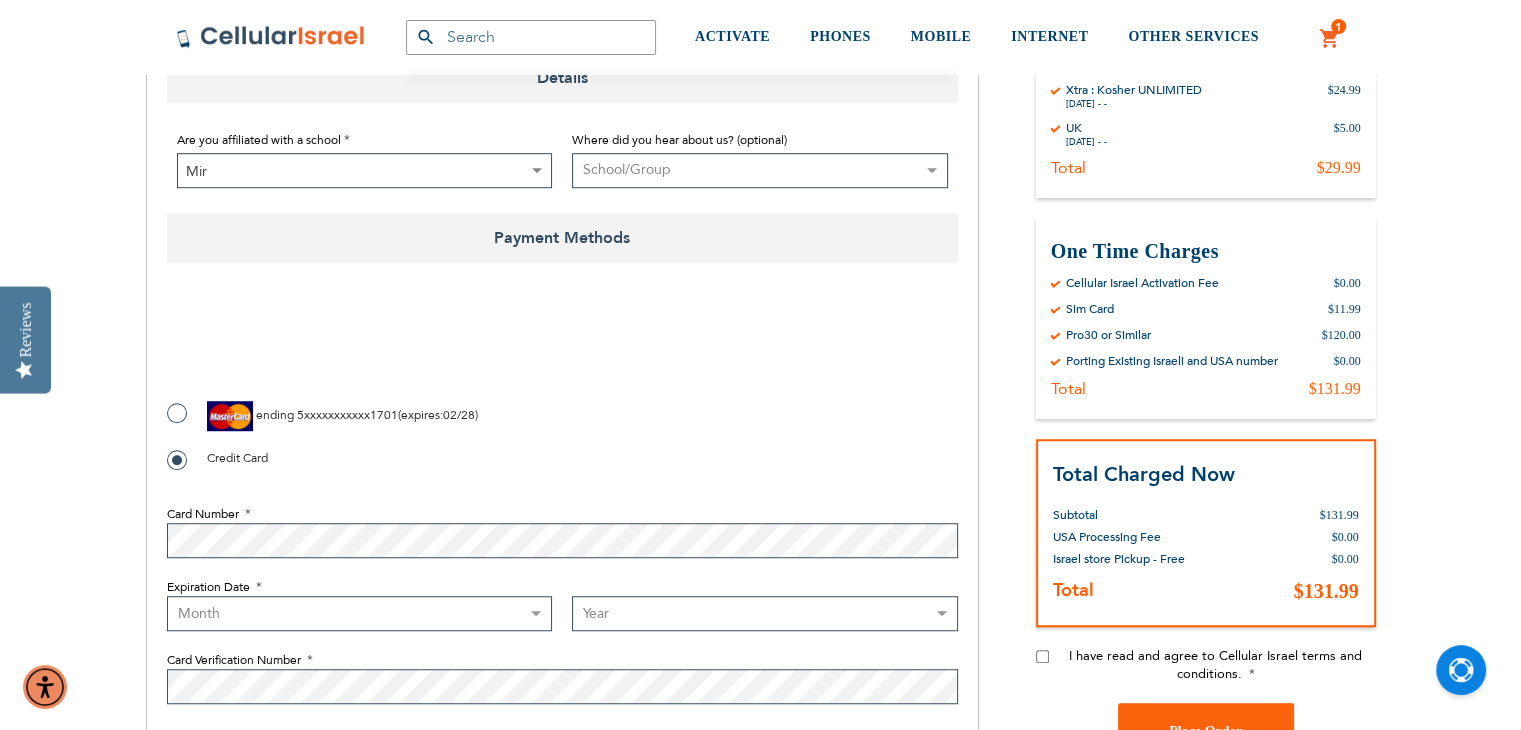 click on "Select where you heard about us Existing Customer Friend Other School/Group BP Kol Bramah Echo Torah Times Kol Haolam Kosher Trip Adviser bestfone ShukiPhone Kesher Cellular Nati Samet Planet Cell BP Graphics Newcomers Guide Kesher Cellular HCC Pen Masa Umatan Ezras Achim calendar Lakewood Directory Hamodia Online Yeshiva store Vacation Jerusalem Gedalya Berlin Best Sim Nati Jewish Pocket Guide Jewish Business Directory Whats Doing in Waterbury Mrs. Libby Cohen Best Sim Online Search Lebovitz Gilbert Chaim Perlow Shimmy Birnhack Nefesh Bnefesh" at bounding box center (760, 170) 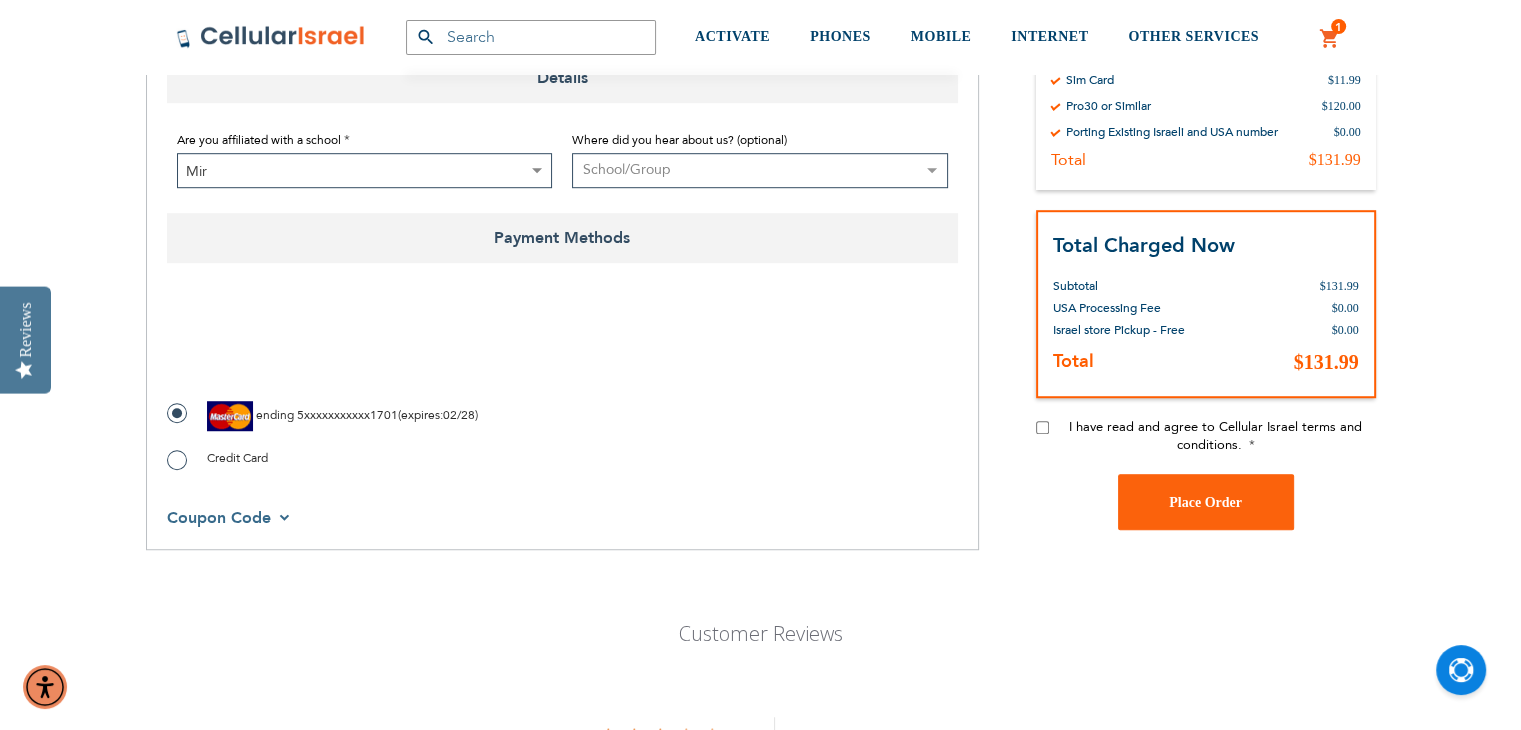 click on "Place Order" at bounding box center [0, 0] 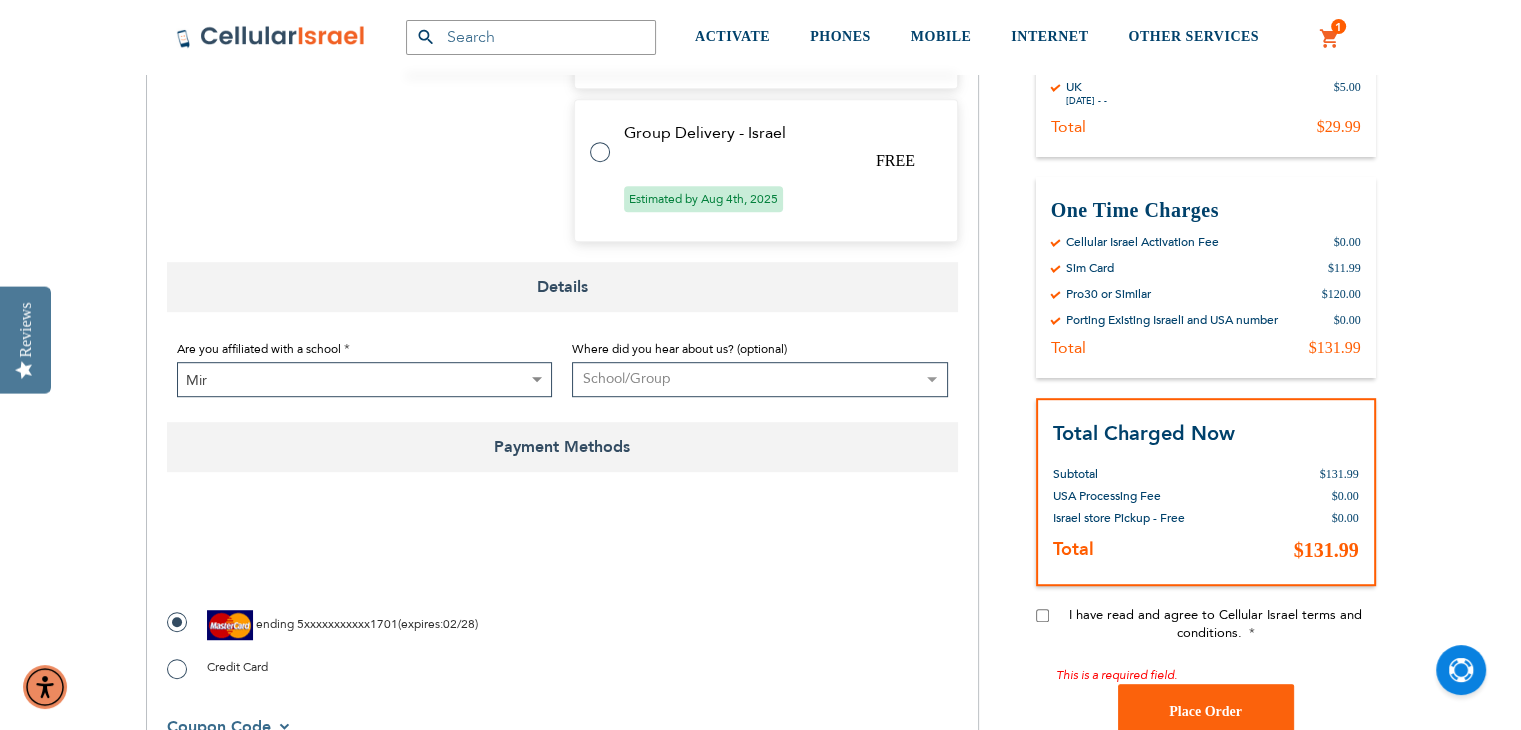 scroll, scrollTop: 1143, scrollLeft: 0, axis: vertical 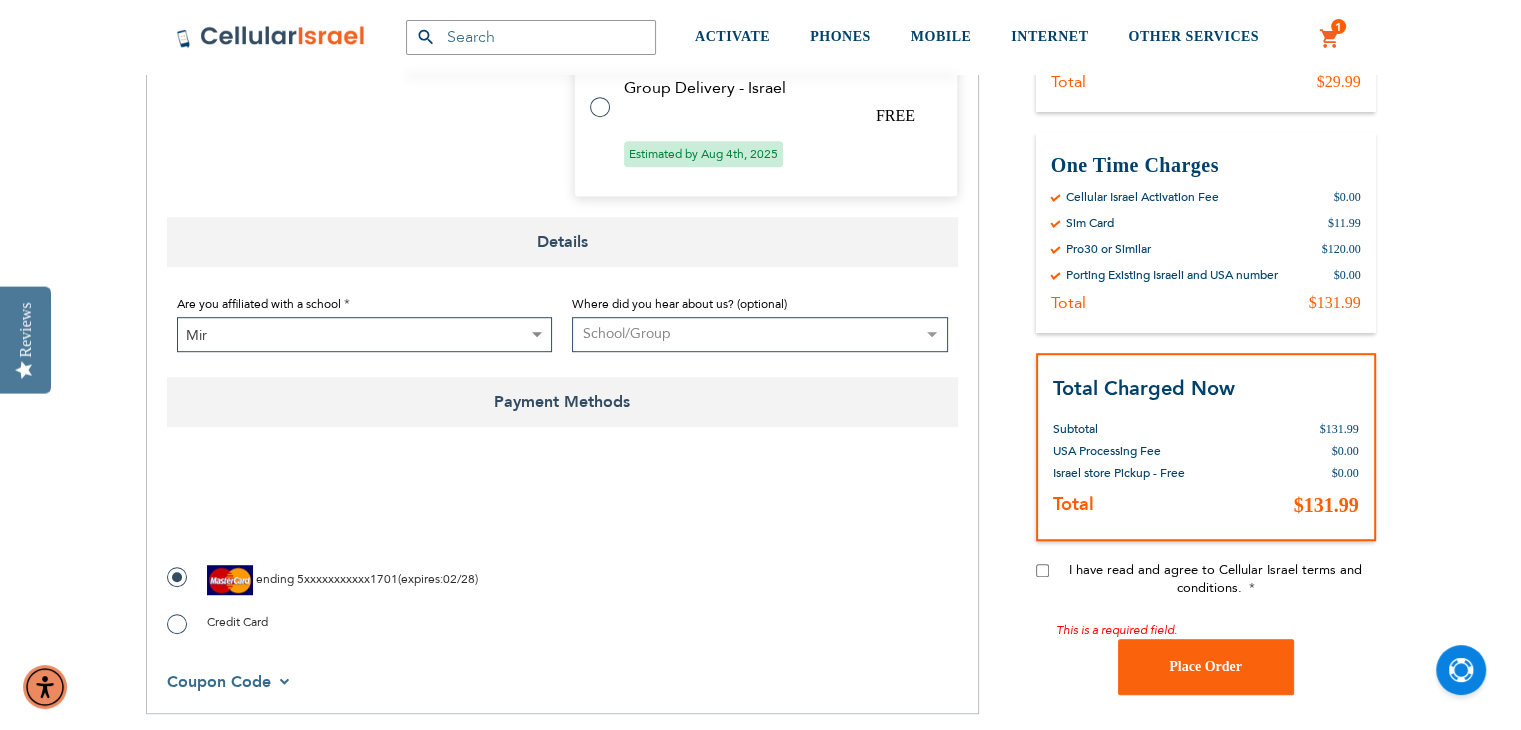 checkbox on "true" 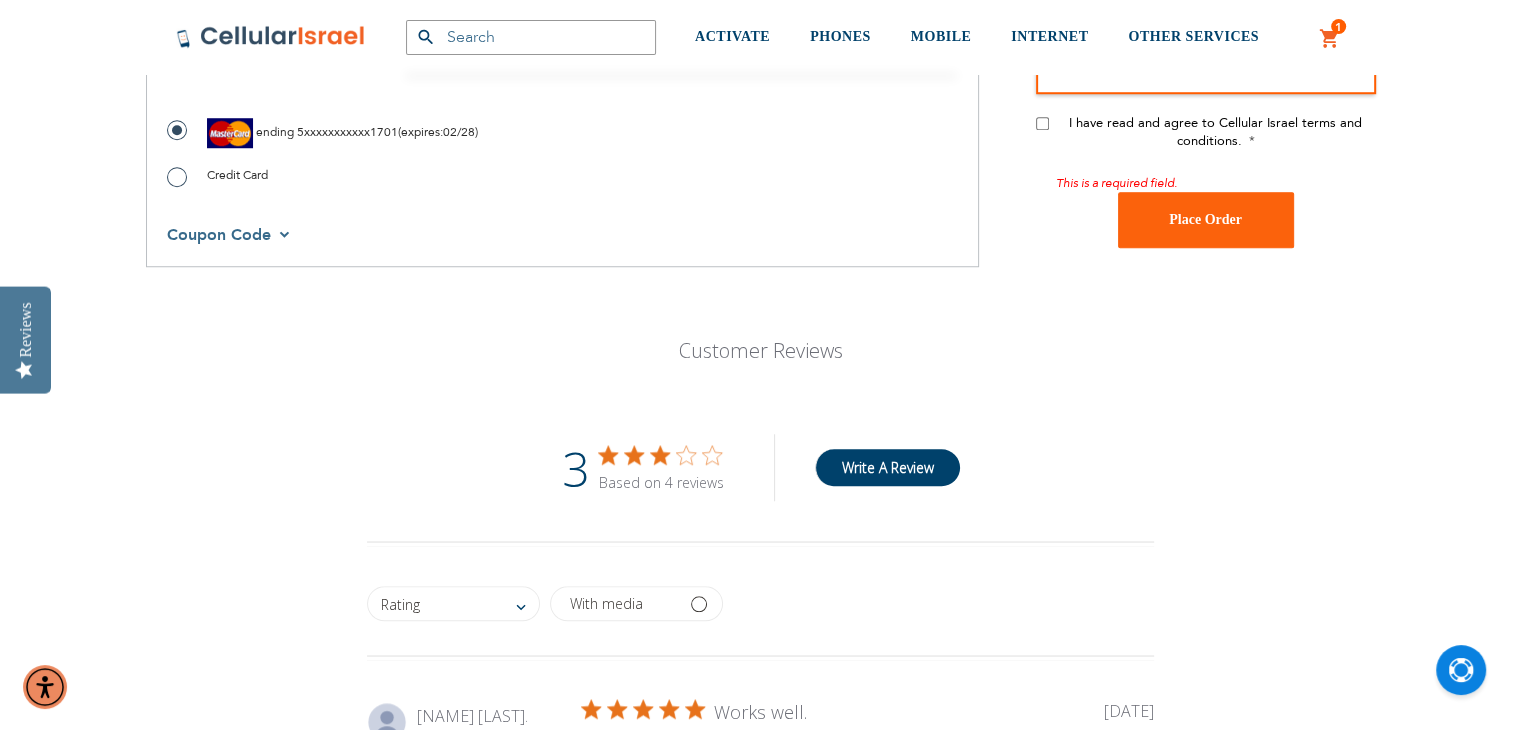 scroll, scrollTop: 1478, scrollLeft: 0, axis: vertical 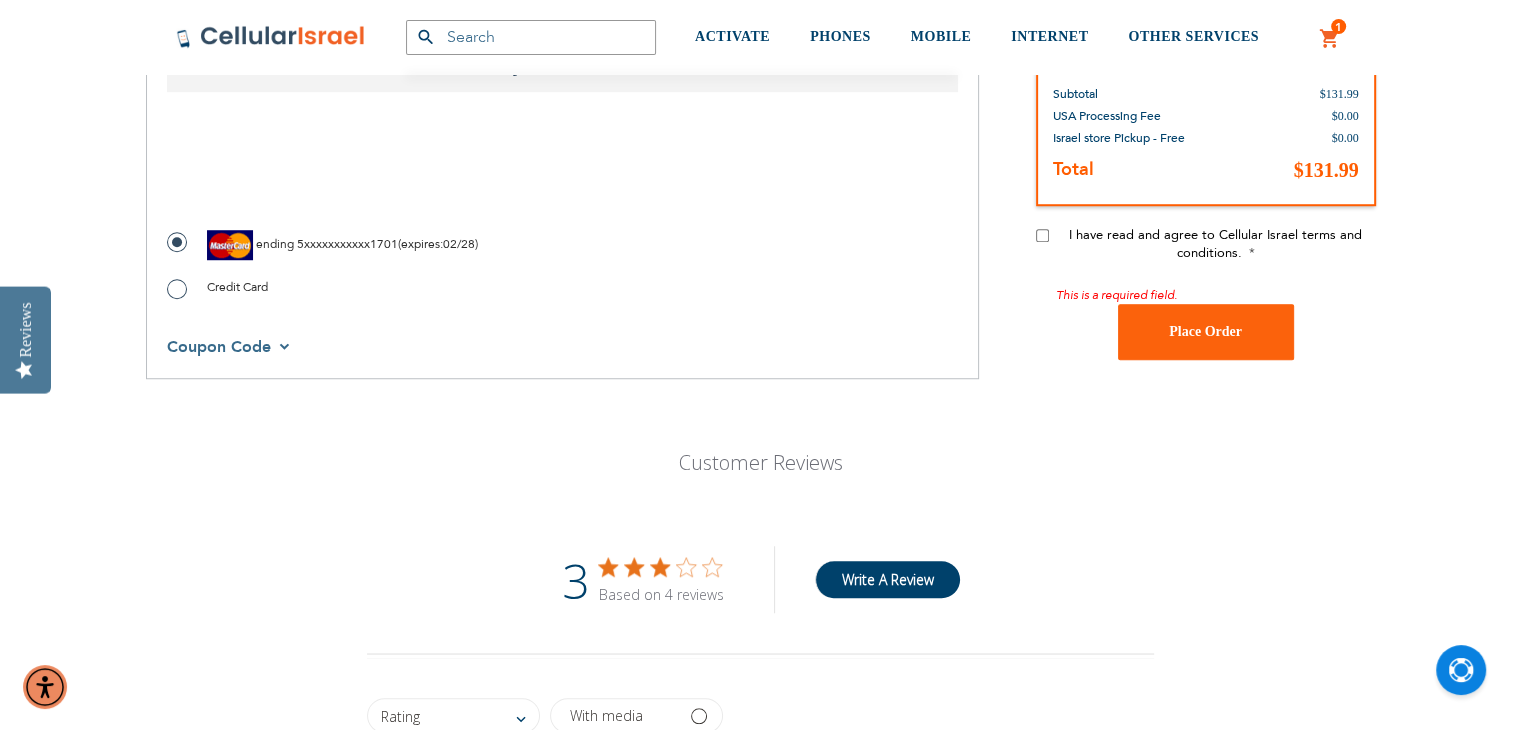 click on "I have read and agree to Cellular Israel terms and conditions." at bounding box center [1042, 235] 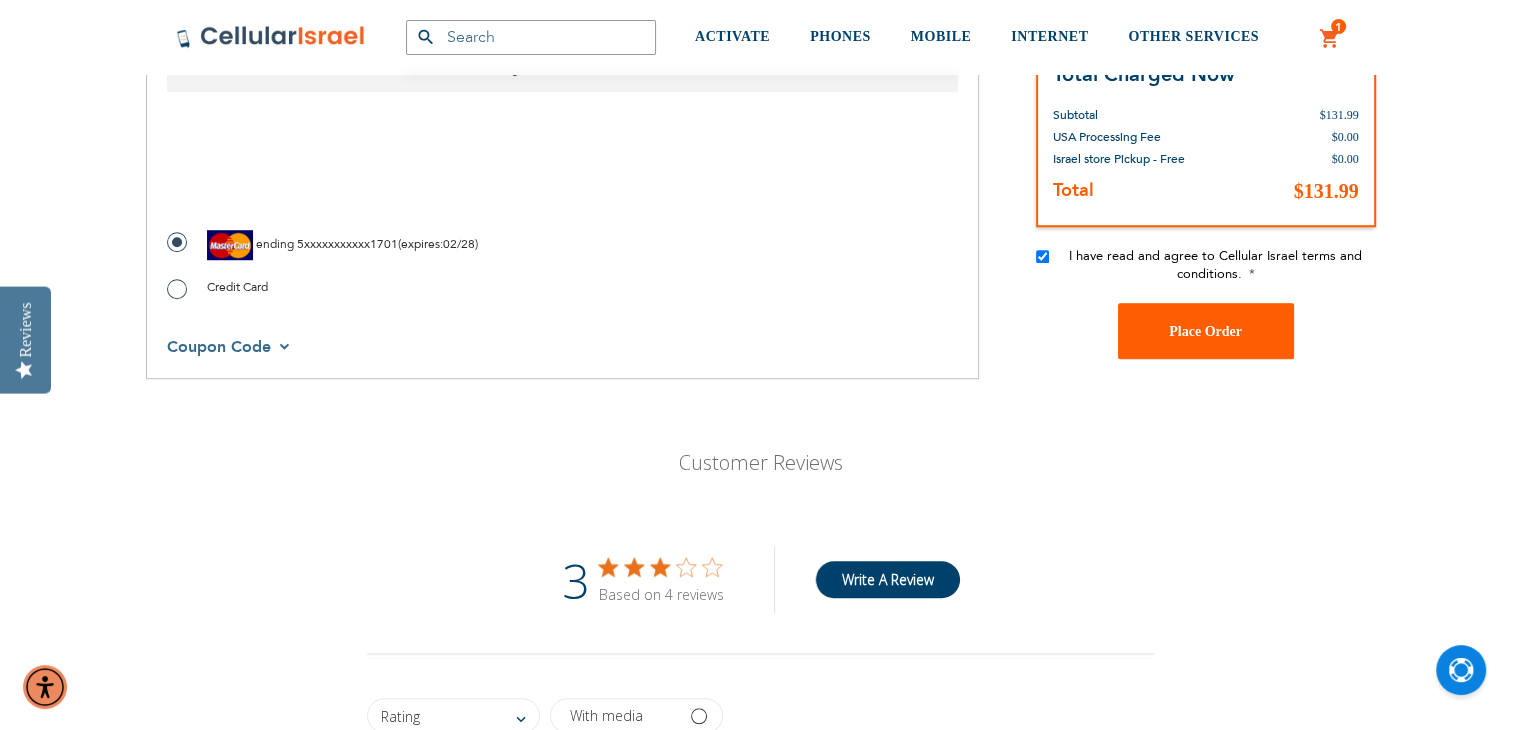 click on "Place Order" at bounding box center [1206, 331] 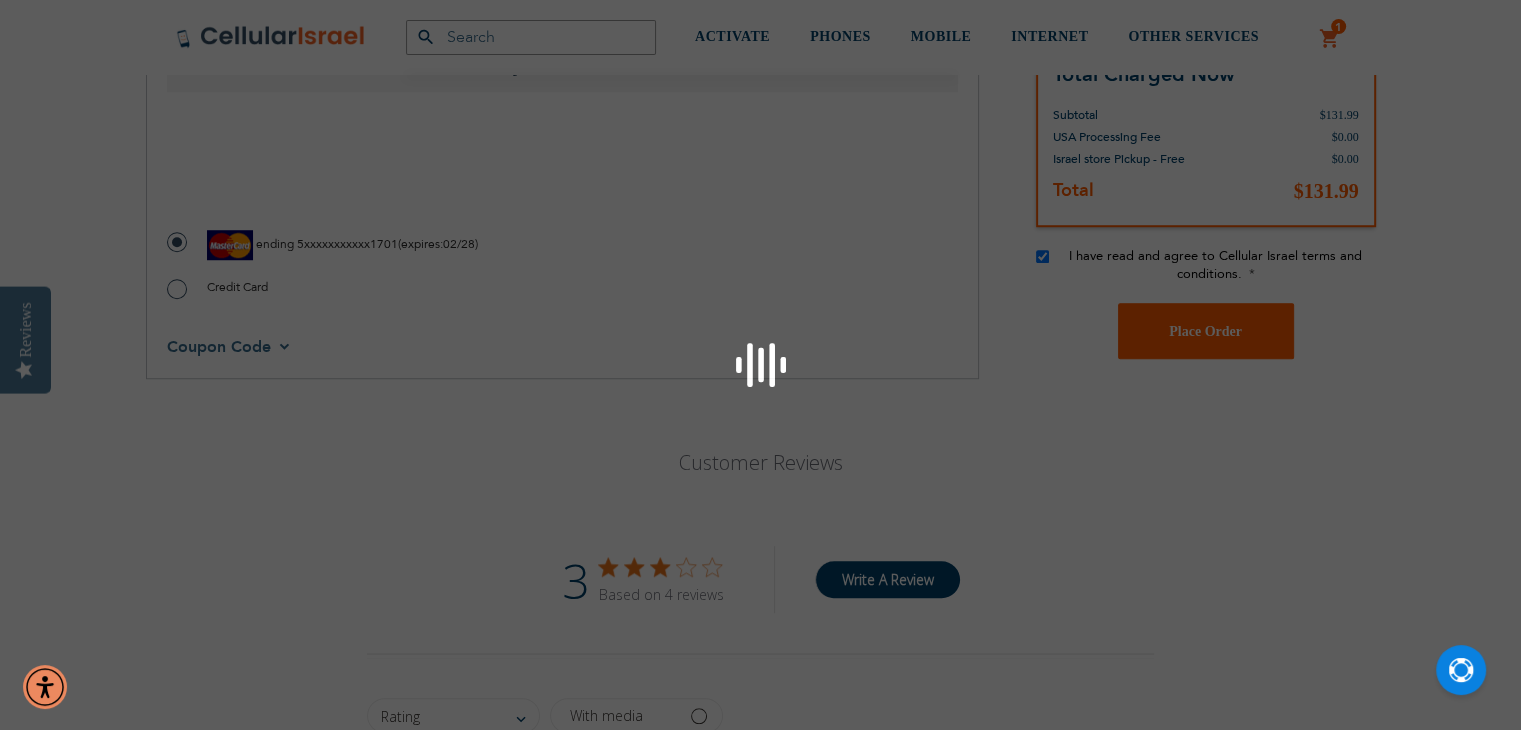 checkbox on "false" 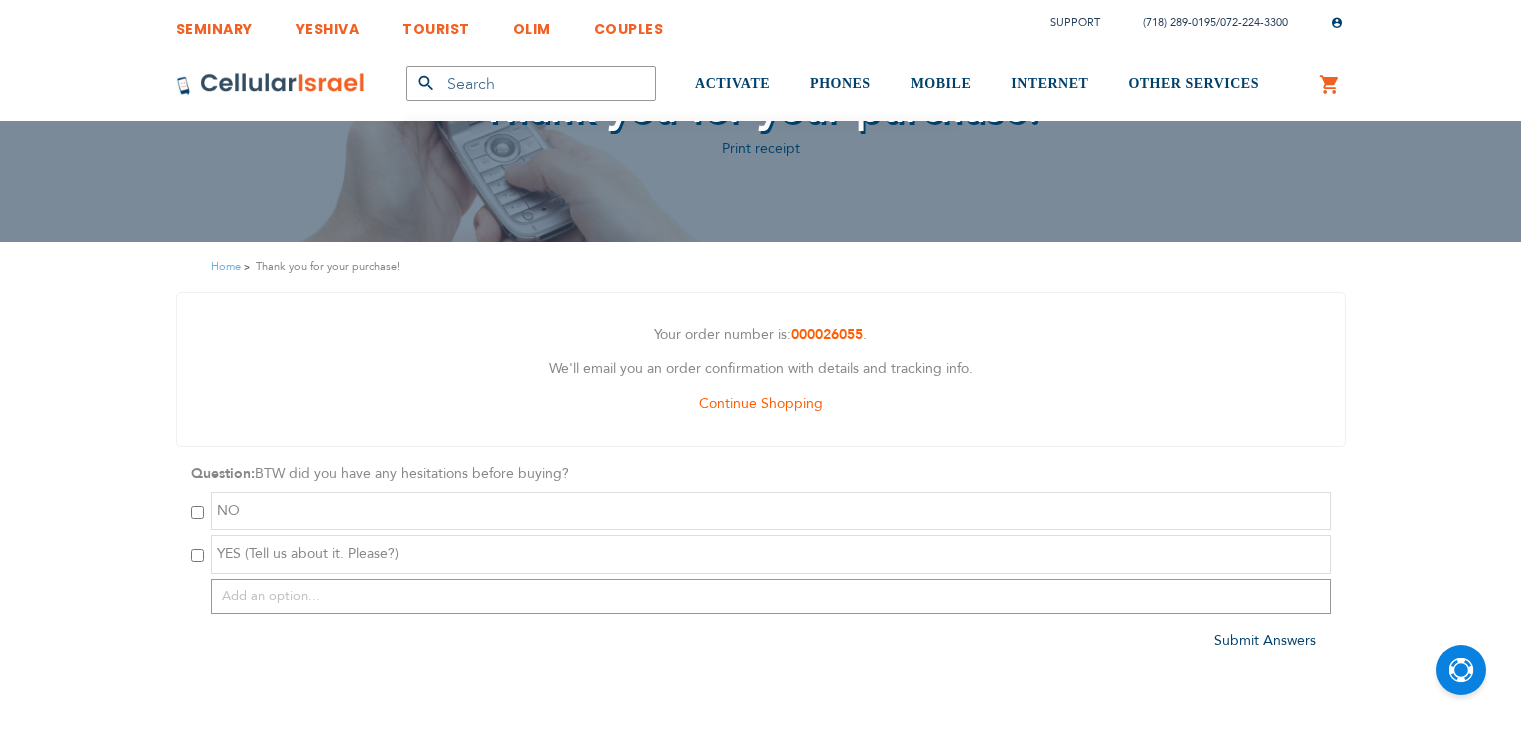 scroll, scrollTop: 0, scrollLeft: 0, axis: both 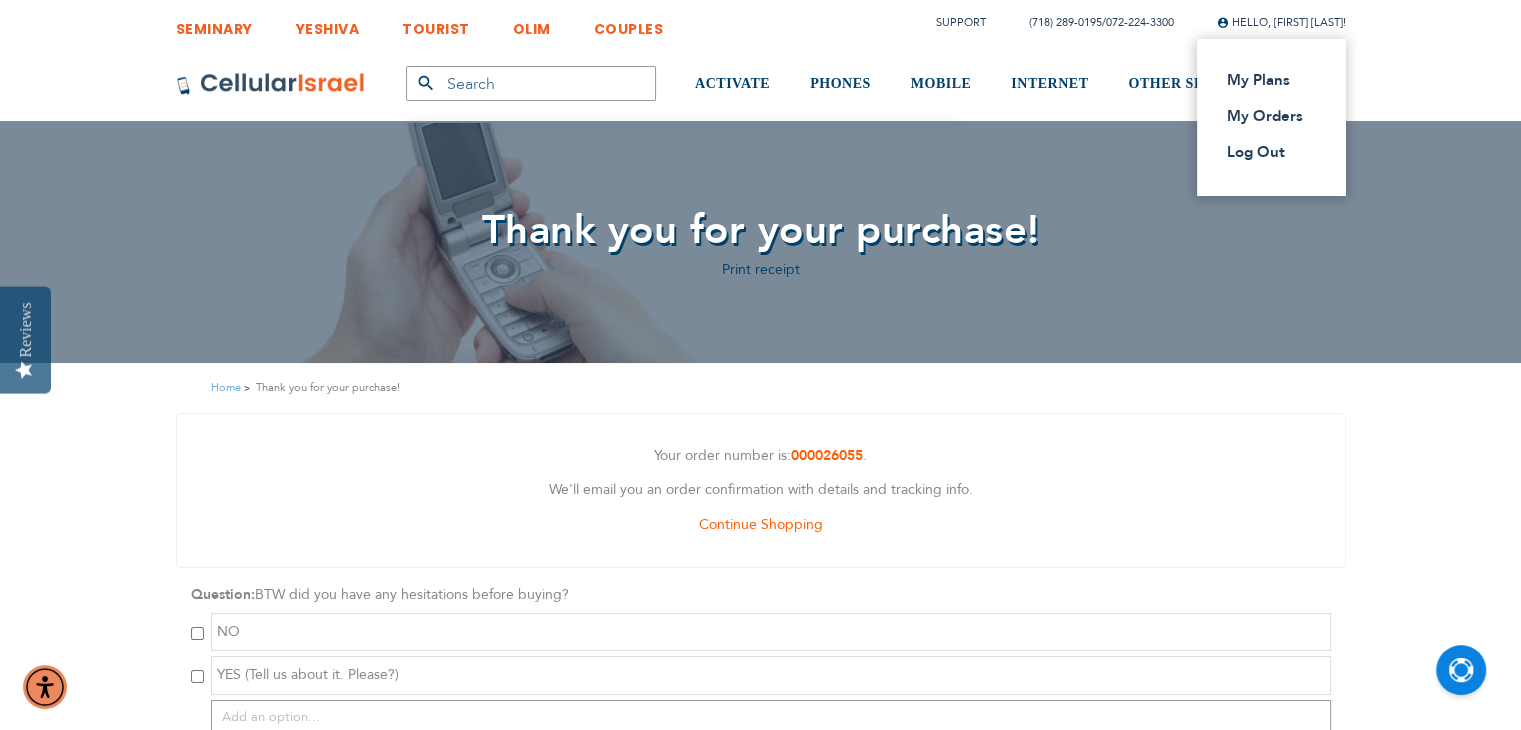 type on "[EMAIL]" 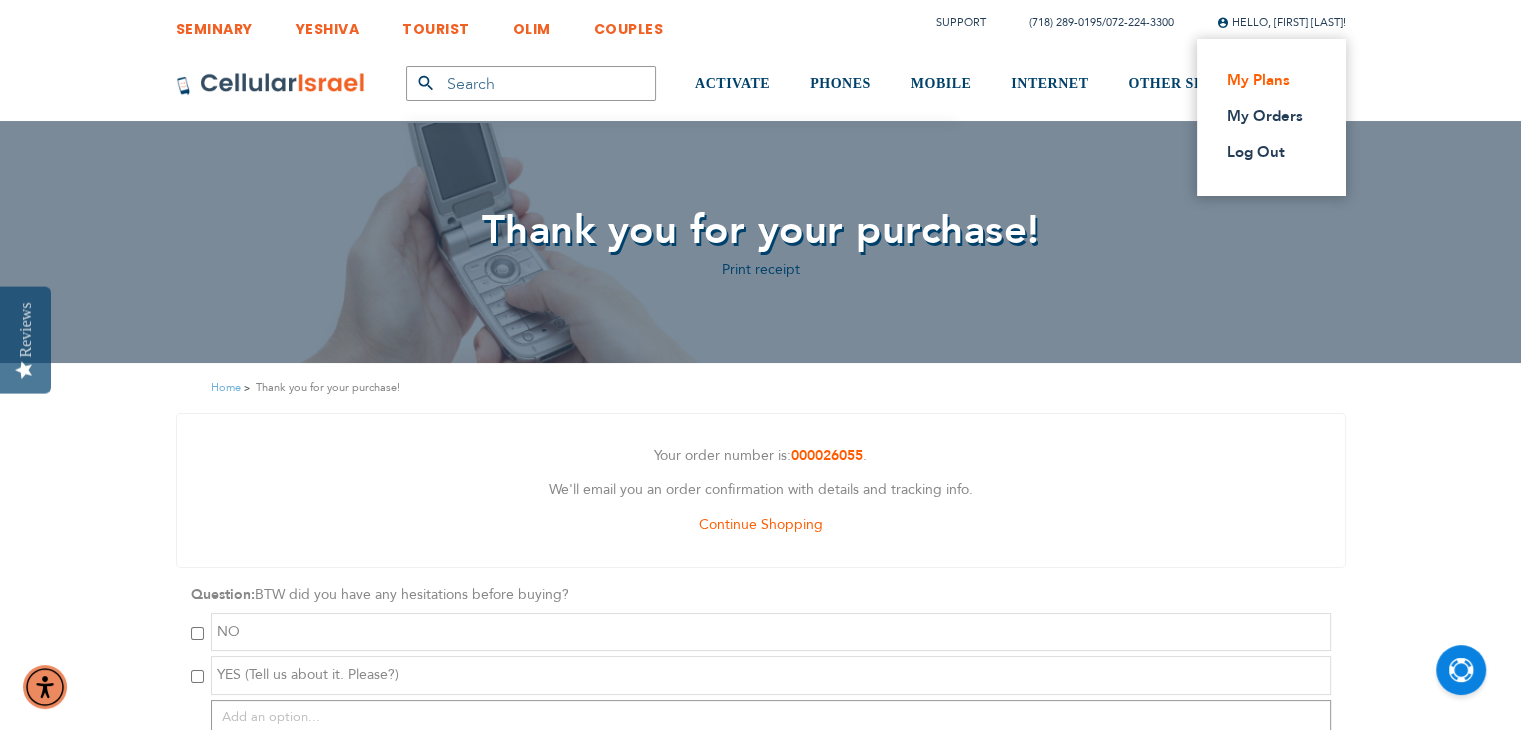 click on "My Plans" at bounding box center (1265, 80) 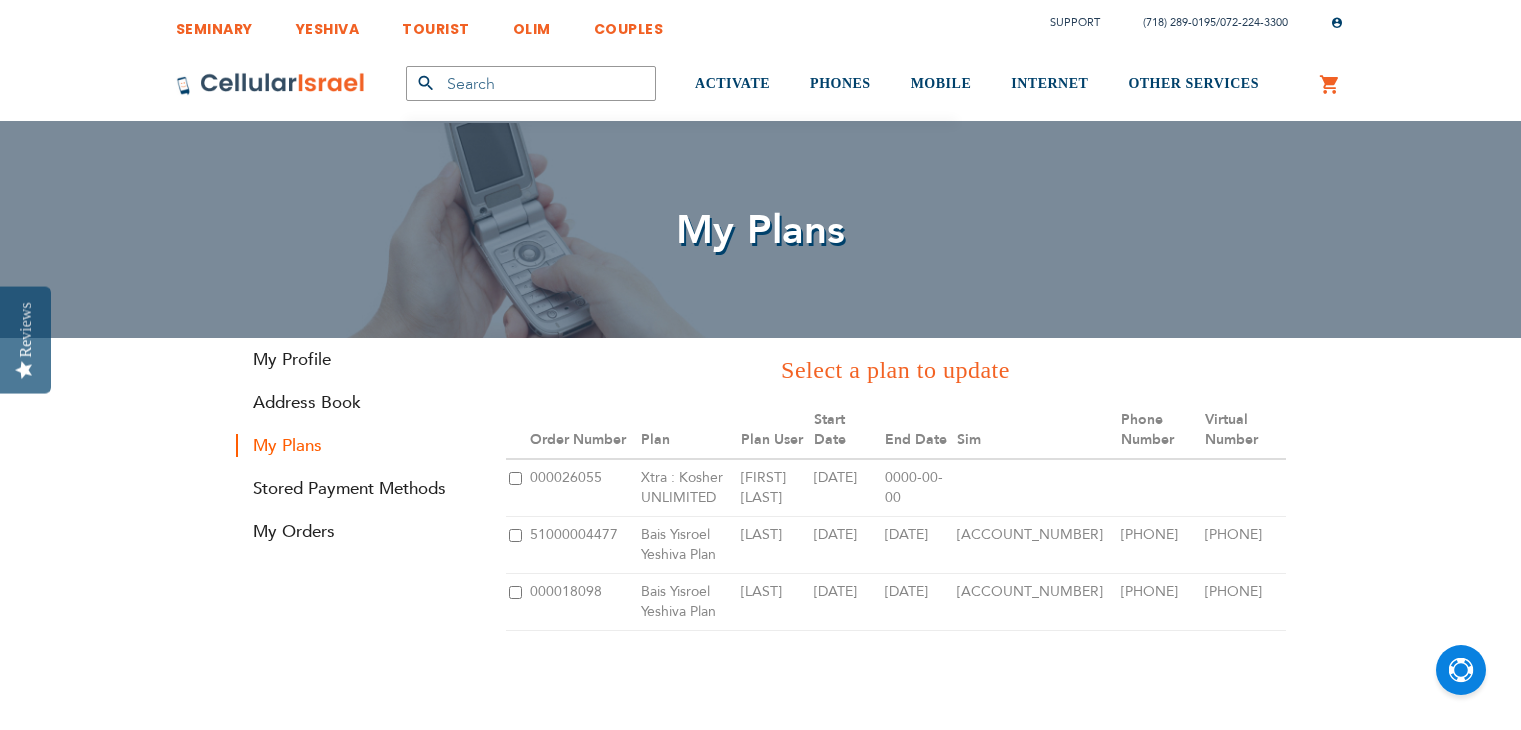 scroll, scrollTop: 0, scrollLeft: 0, axis: both 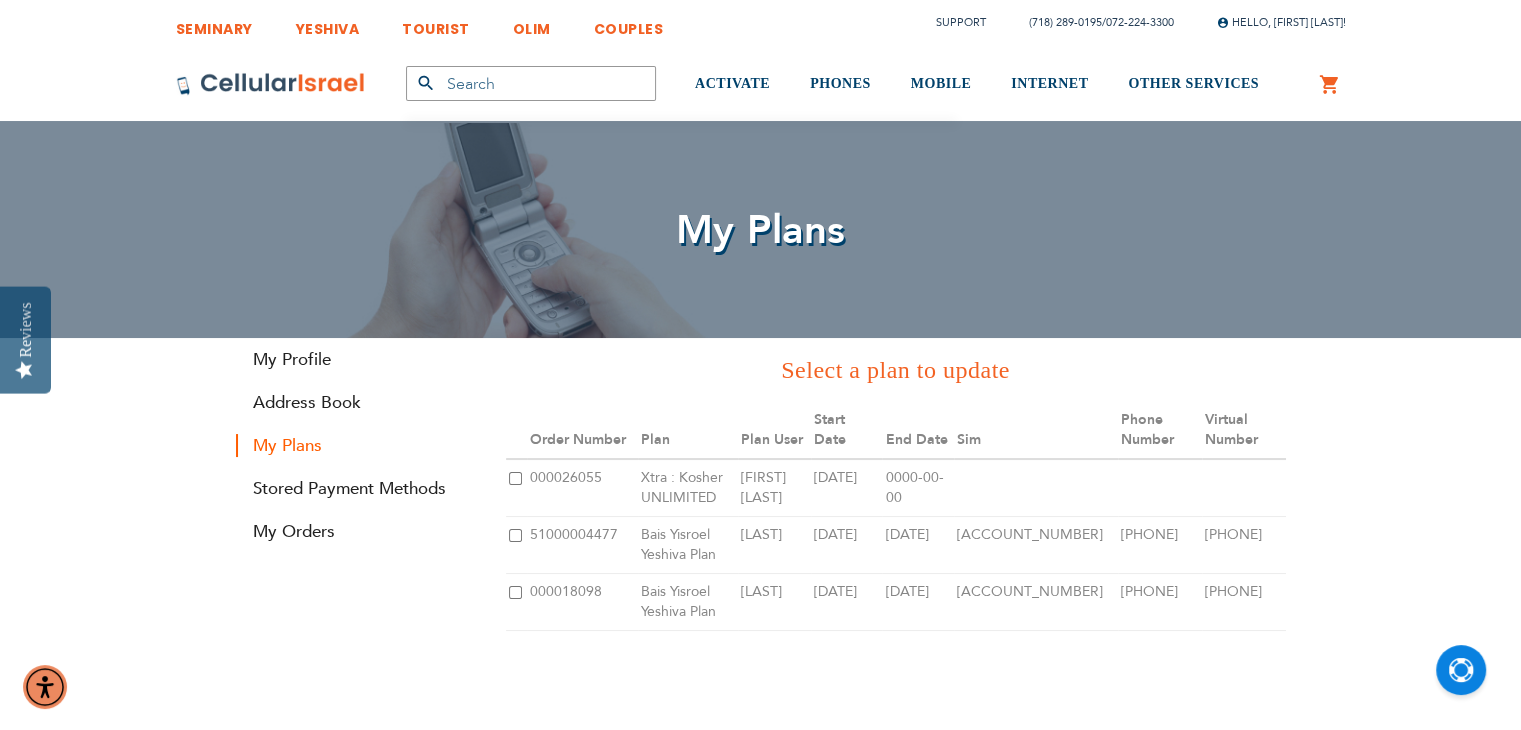 type on "[EMAIL]" 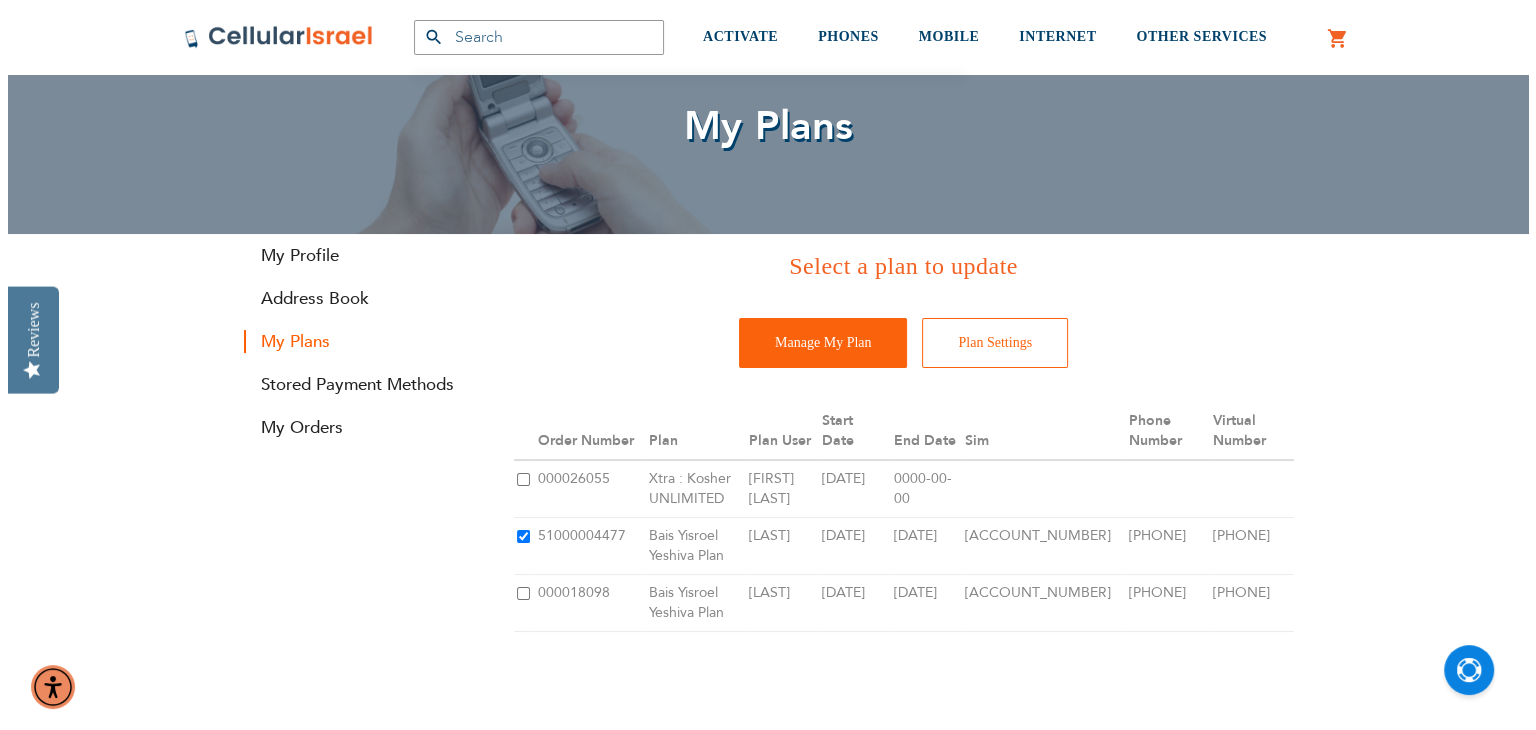 scroll, scrollTop: 107, scrollLeft: 0, axis: vertical 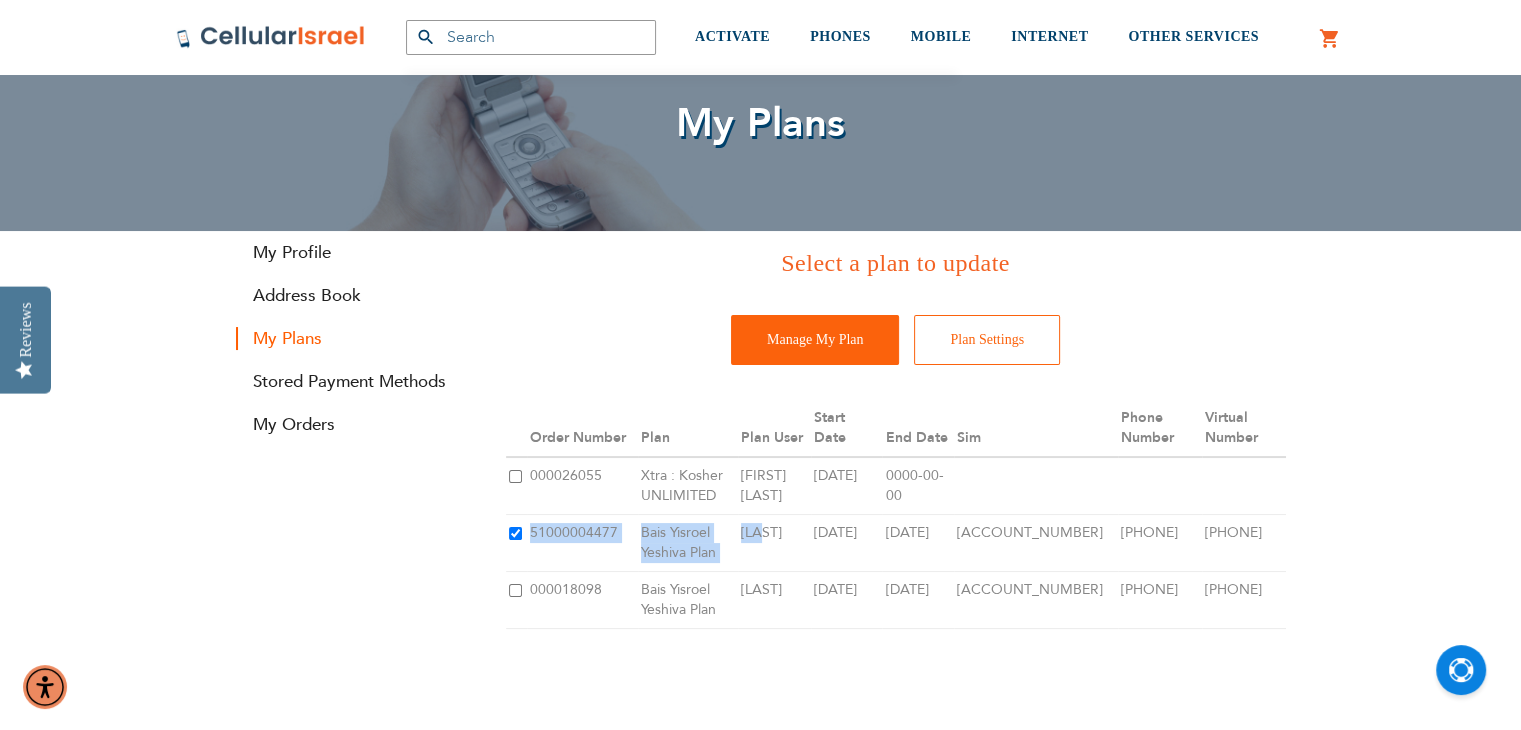 drag, startPoint x: 528, startPoint y: 545, endPoint x: 754, endPoint y: 571, distance: 227.49066 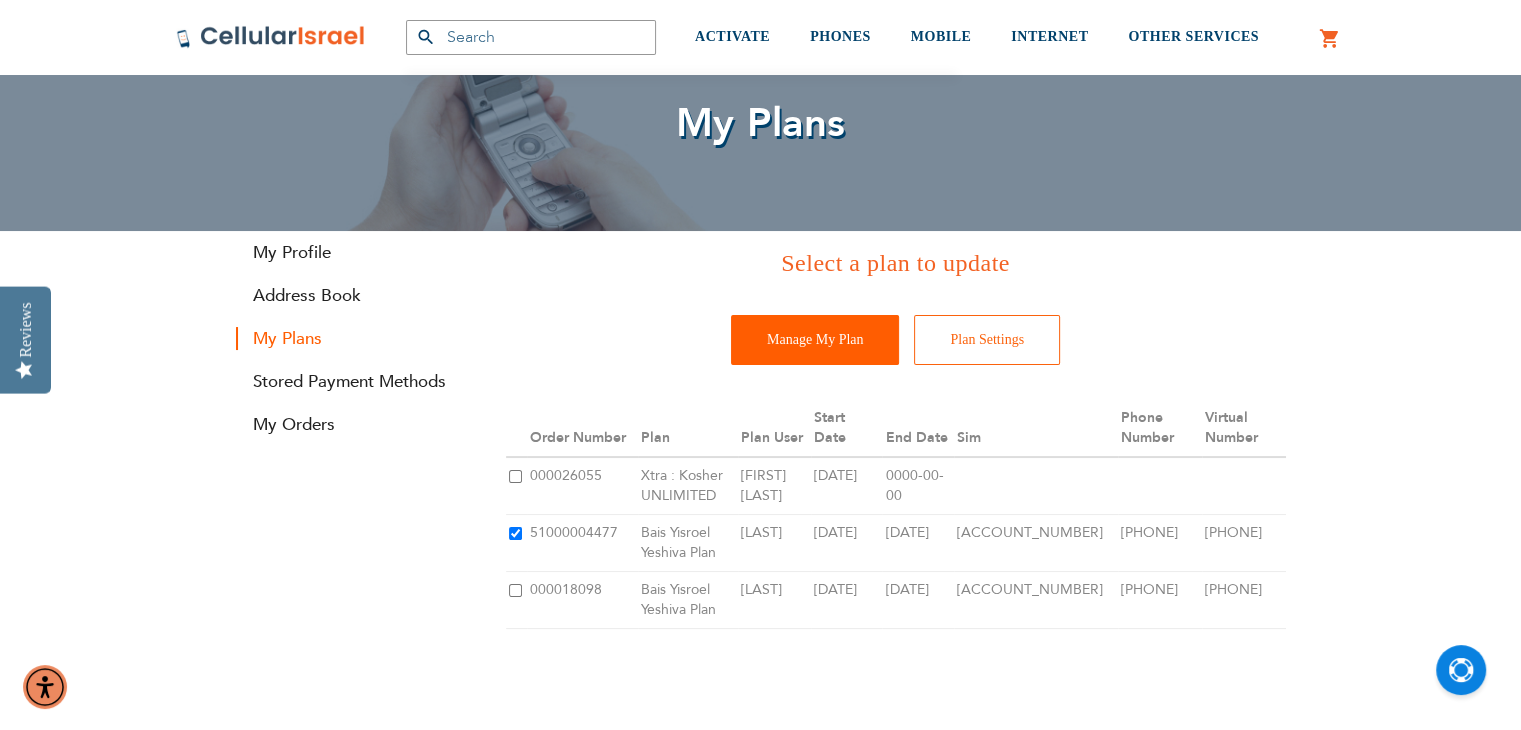 click on "Manage My Plan" at bounding box center (815, 340) 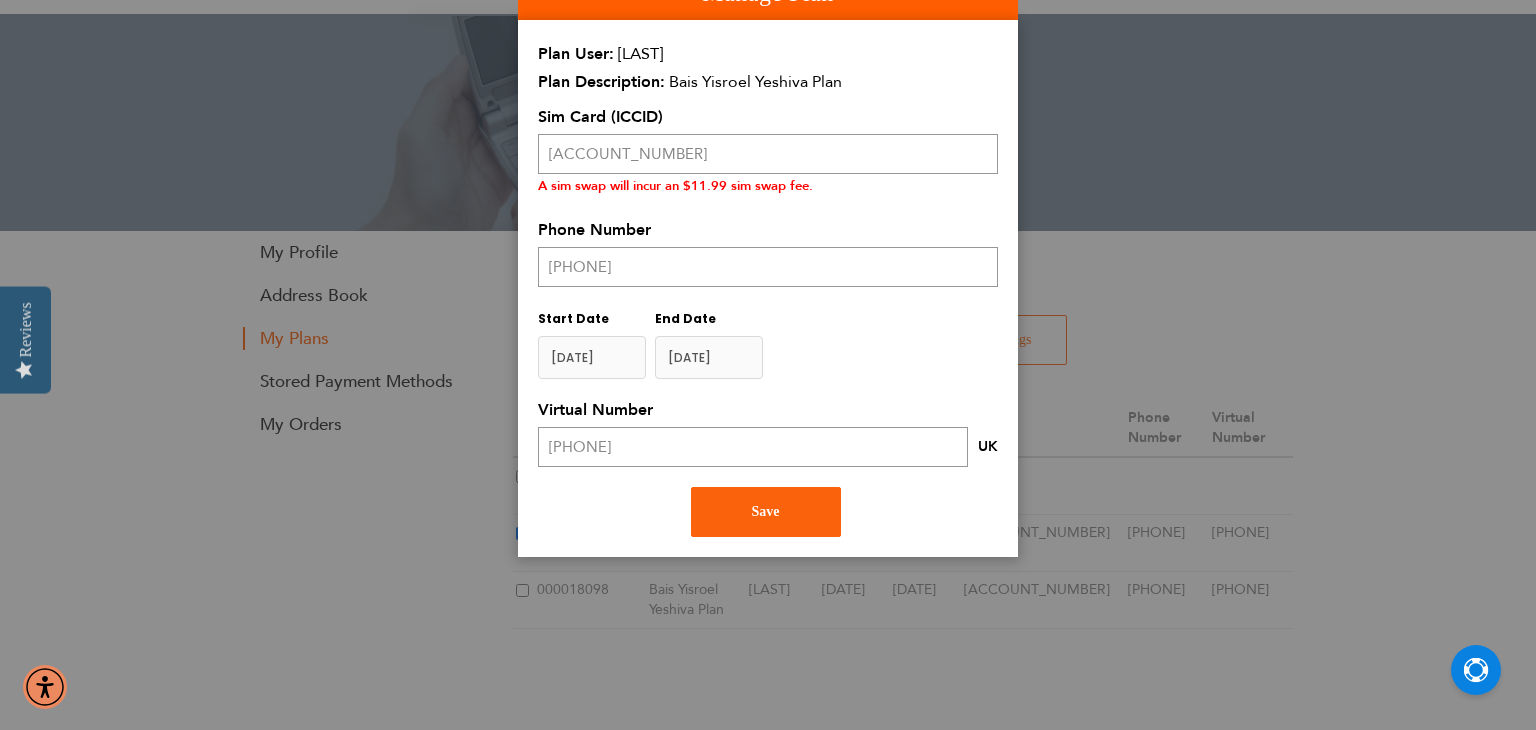 scroll, scrollTop: 0, scrollLeft: 0, axis: both 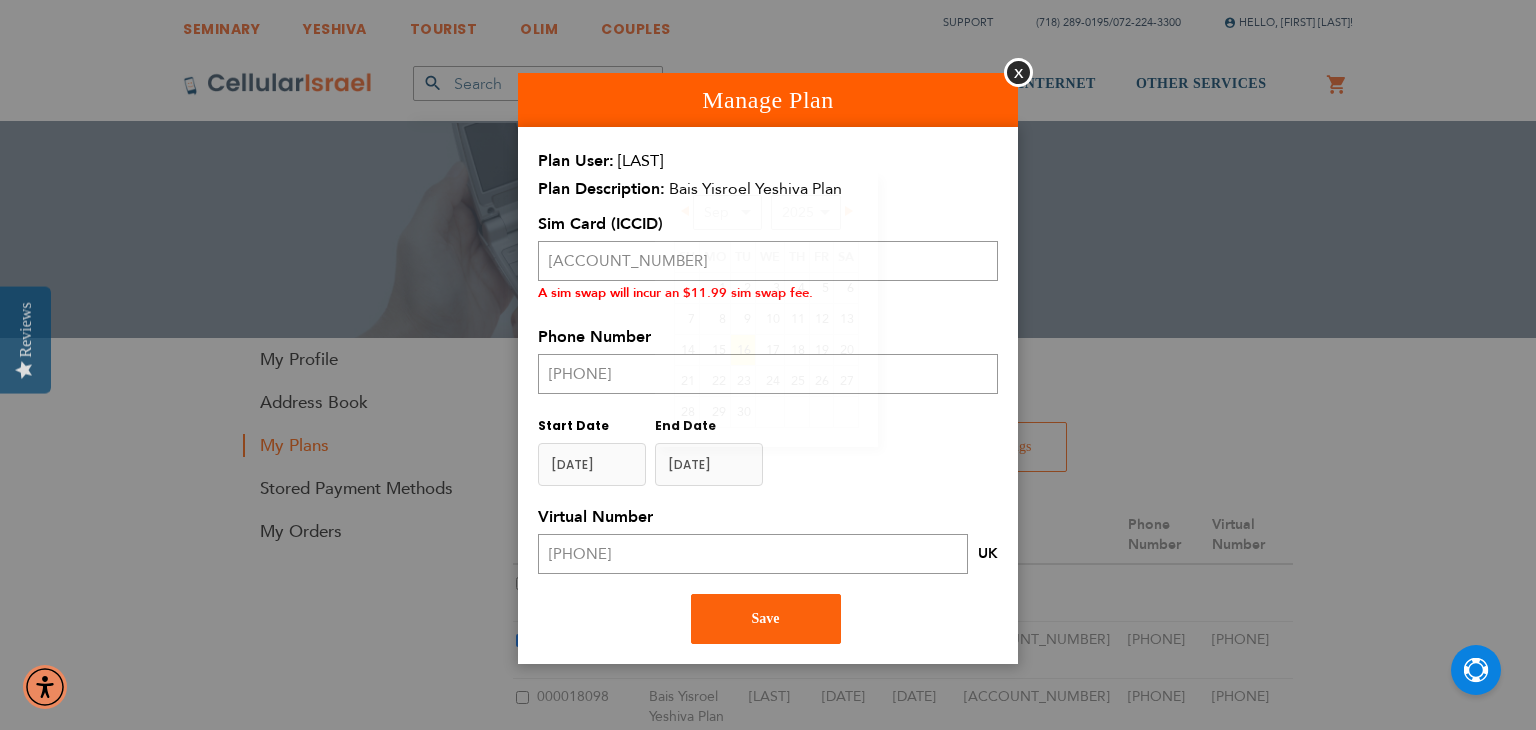 click at bounding box center (709, 464) 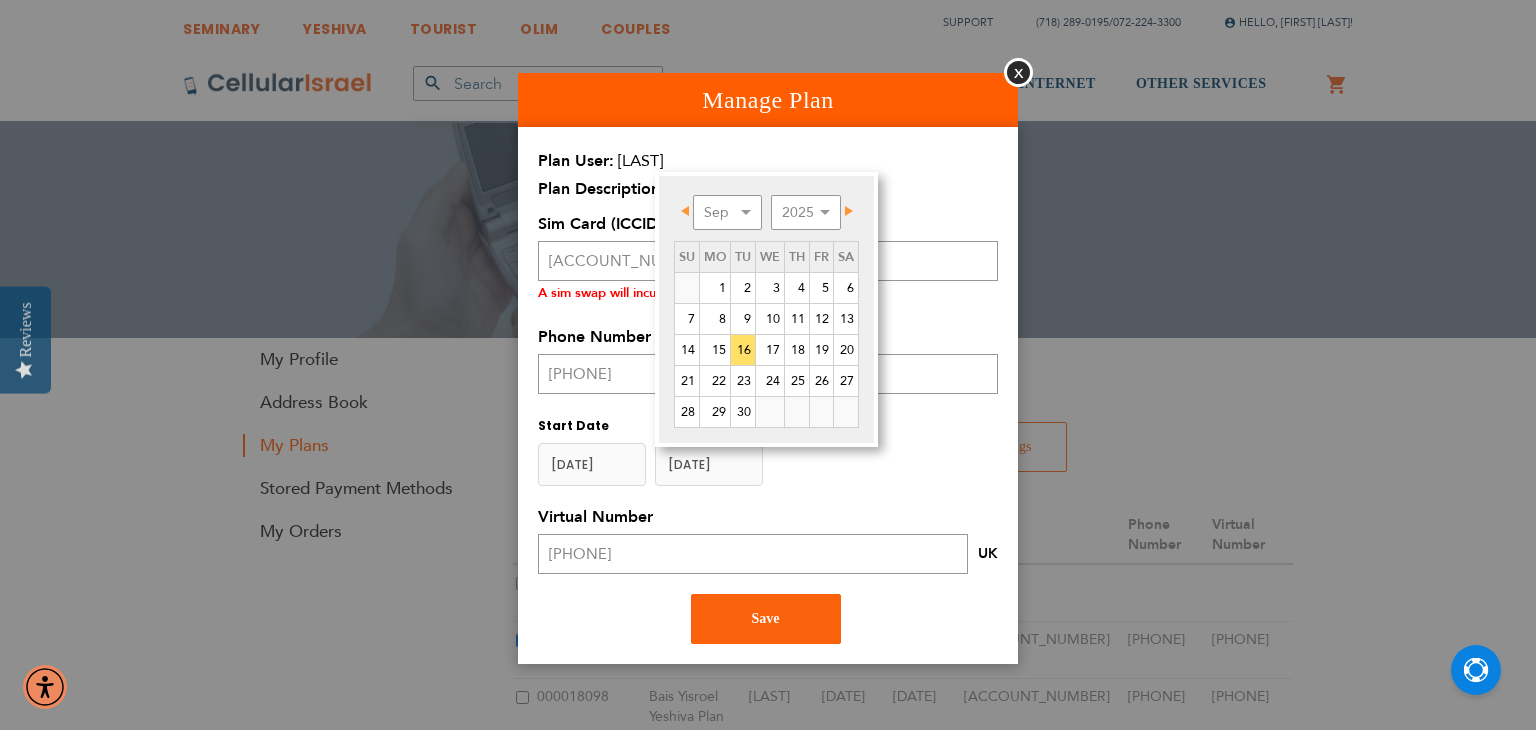 click on "Prev" at bounding box center [685, 211] 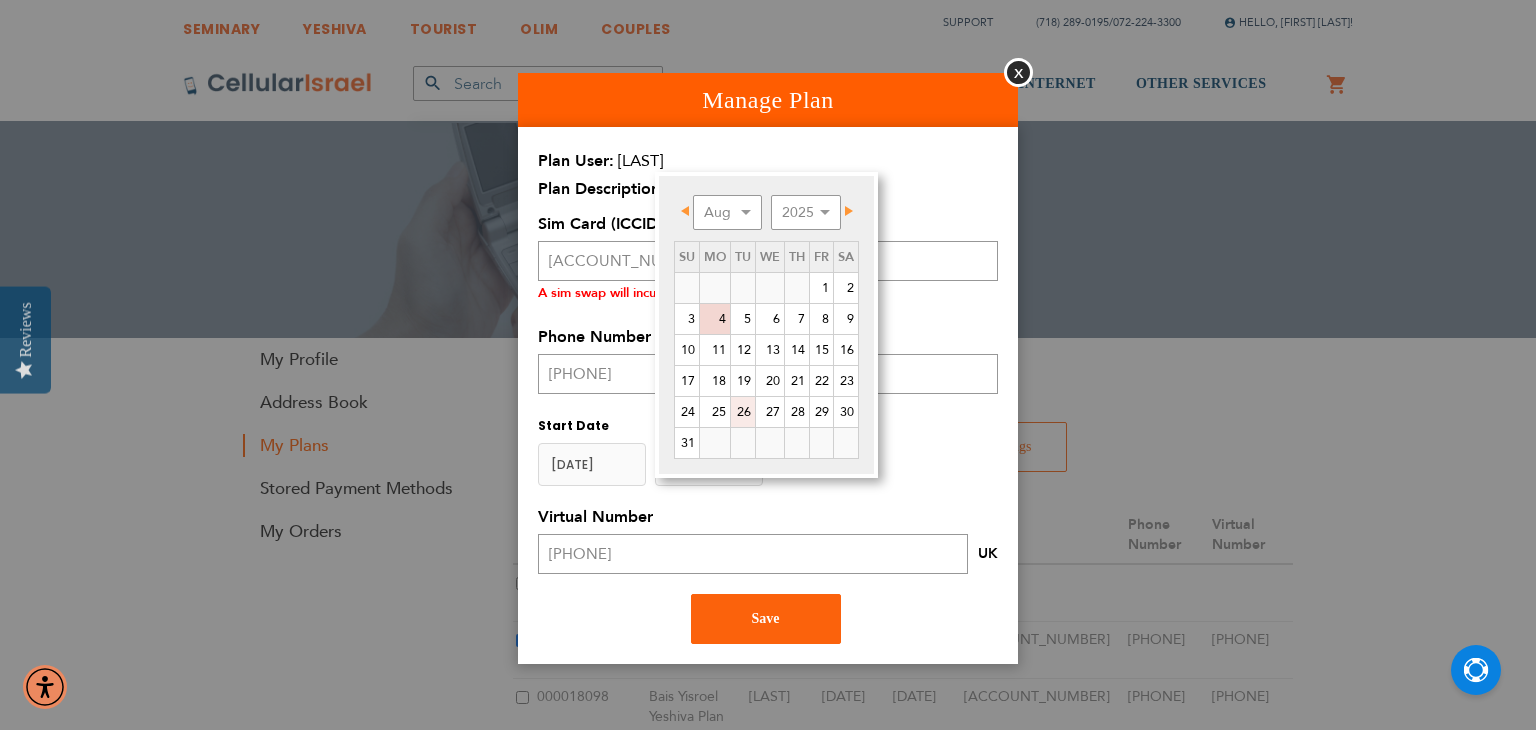 click on "26" at bounding box center (743, 412) 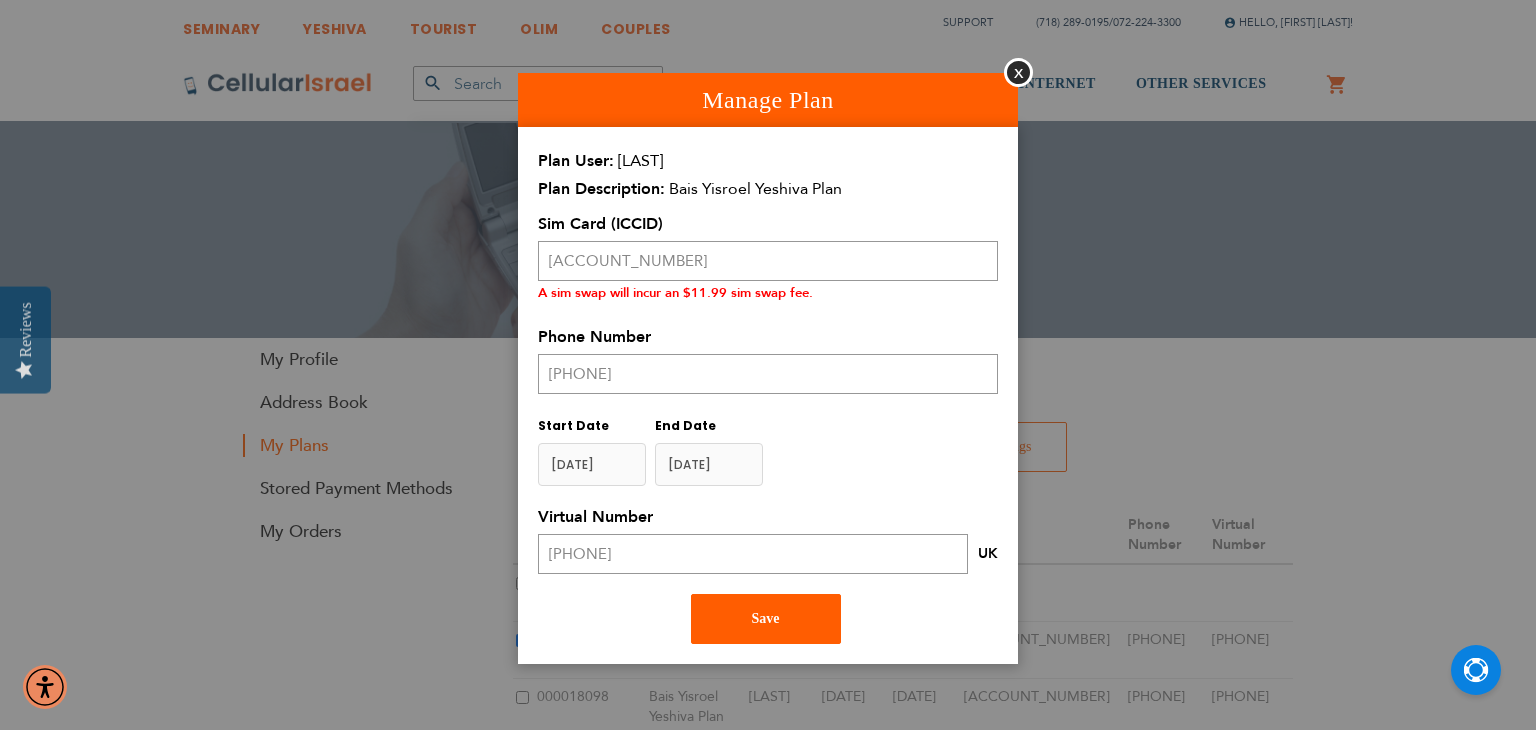 click on "Save" at bounding box center [766, 619] 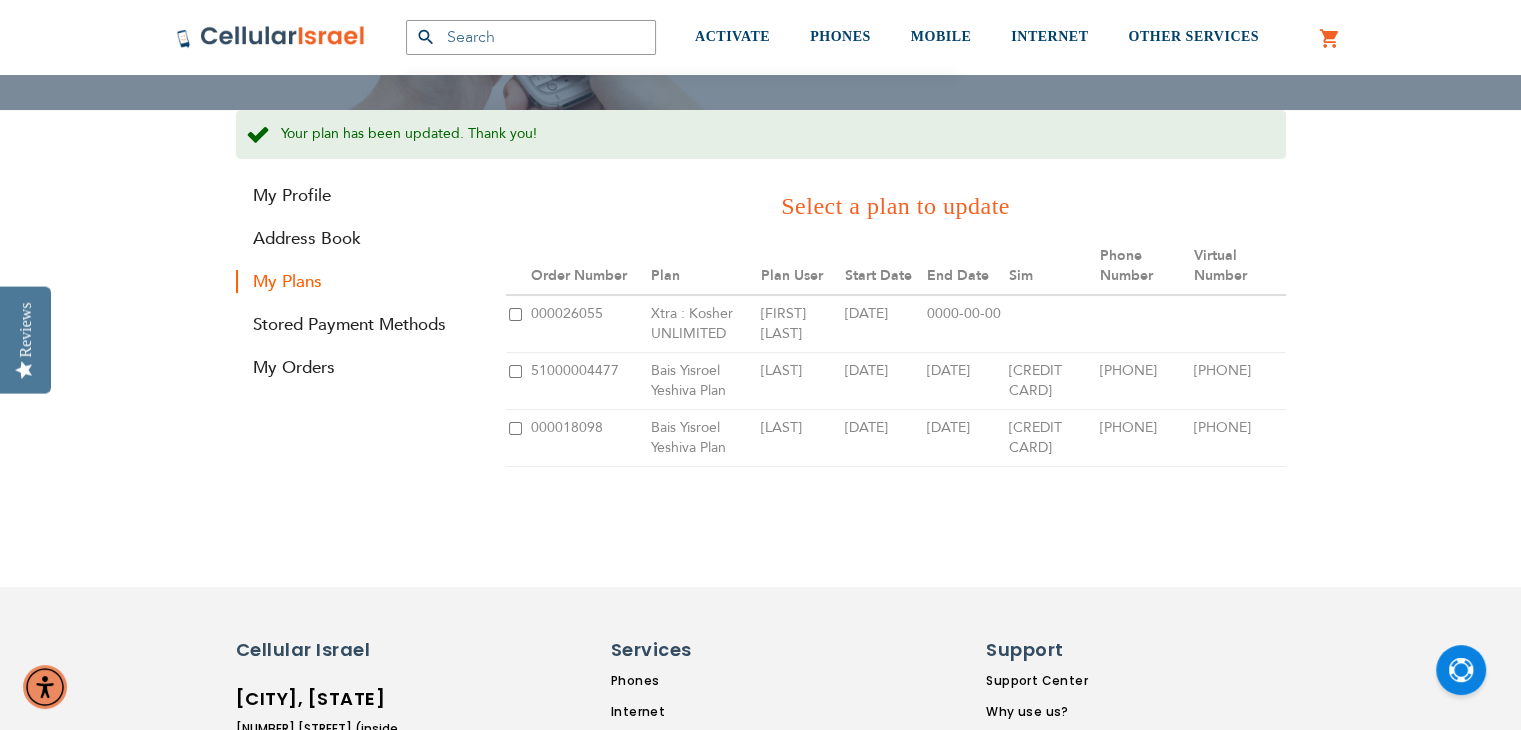scroll, scrollTop: 231, scrollLeft: 0, axis: vertical 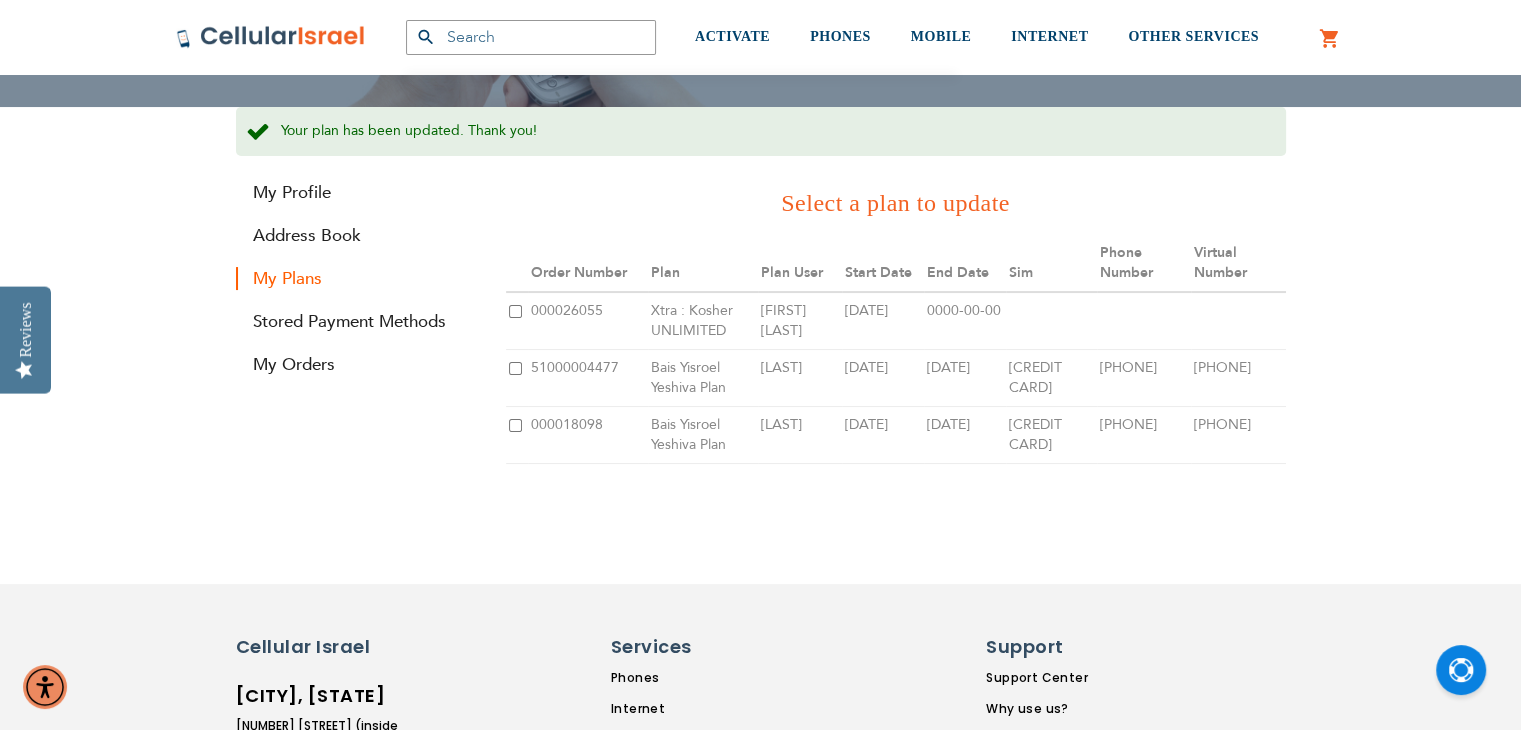 type on "[EMAIL]" 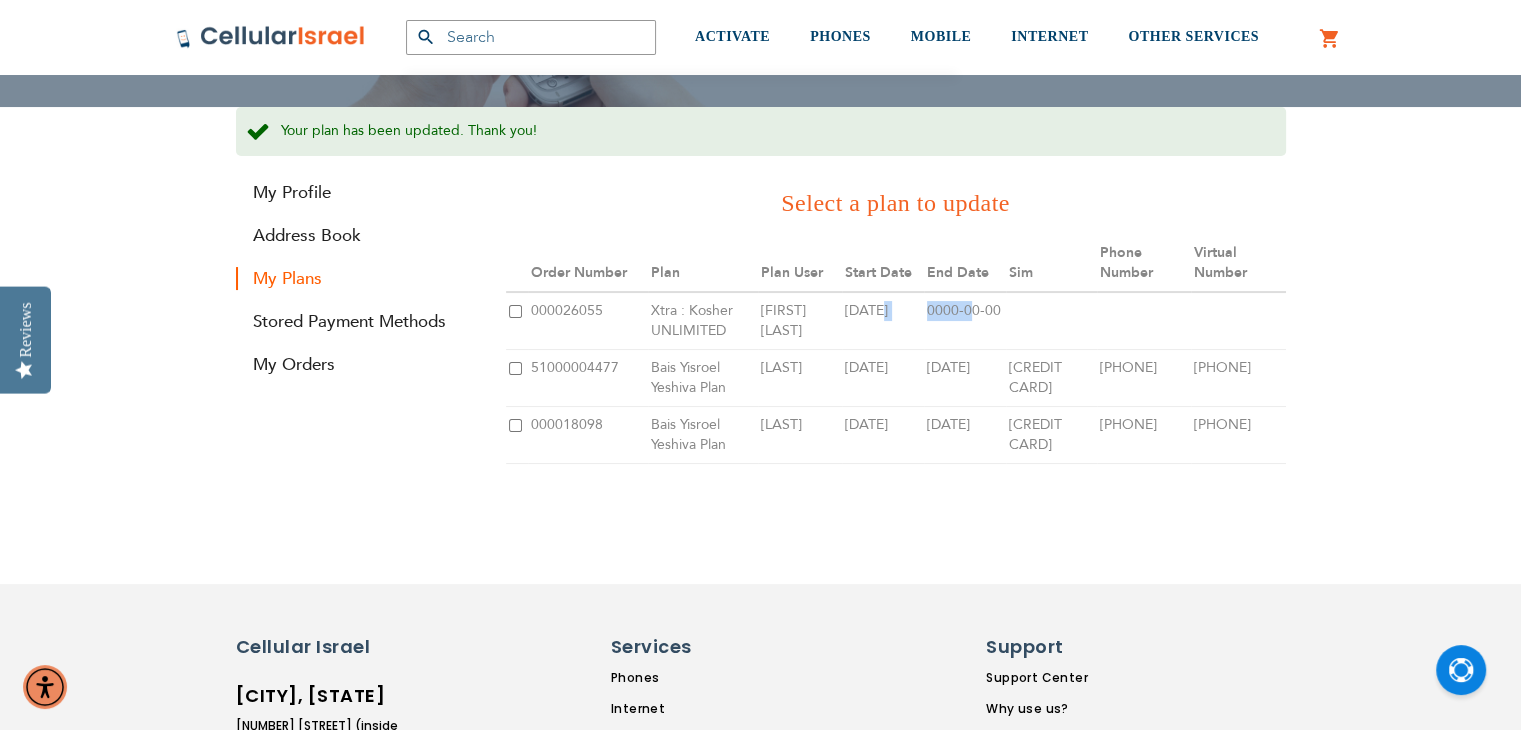 drag, startPoint x: 845, startPoint y: 314, endPoint x: 864, endPoint y: 321, distance: 20.248457 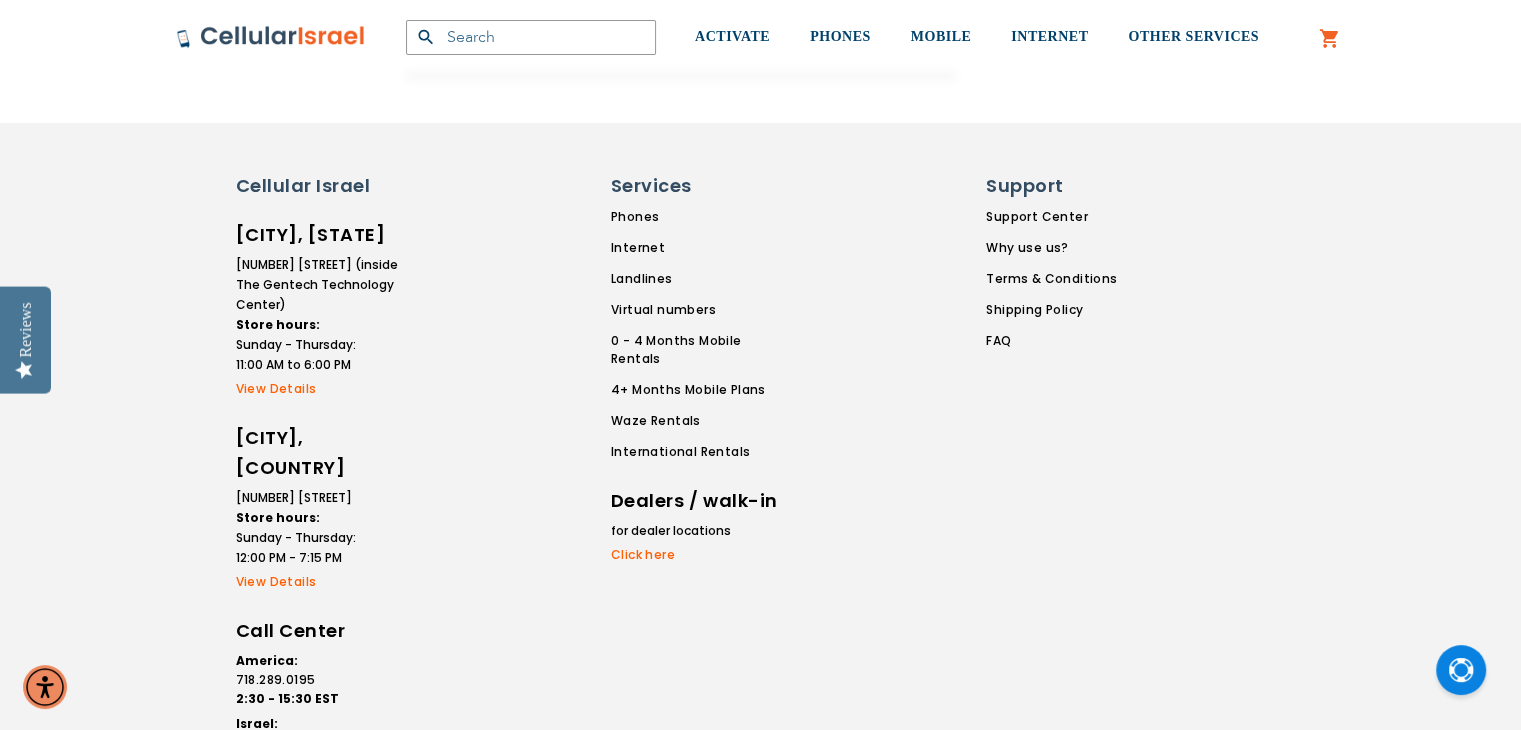 scroll, scrollTop: 899, scrollLeft: 0, axis: vertical 